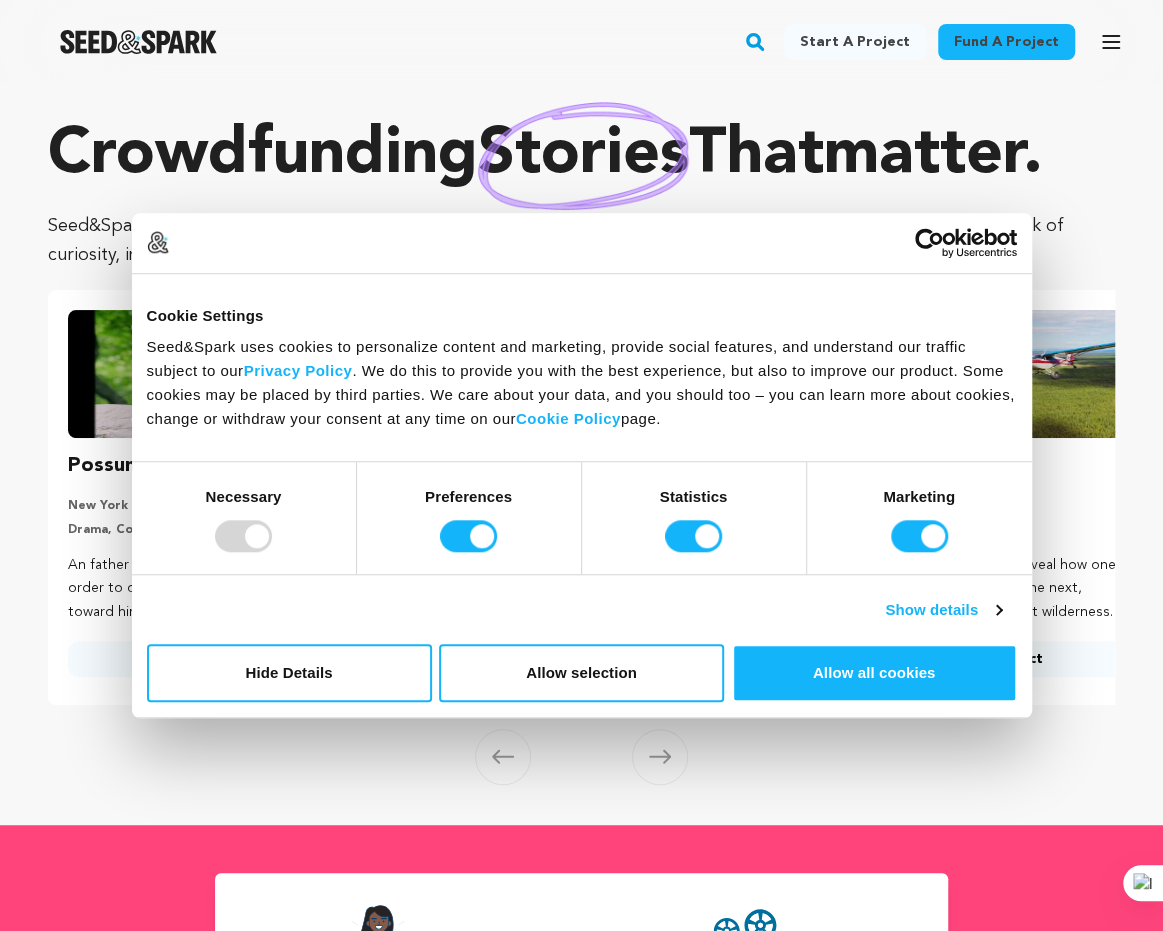 scroll, scrollTop: 0, scrollLeft: 0, axis: both 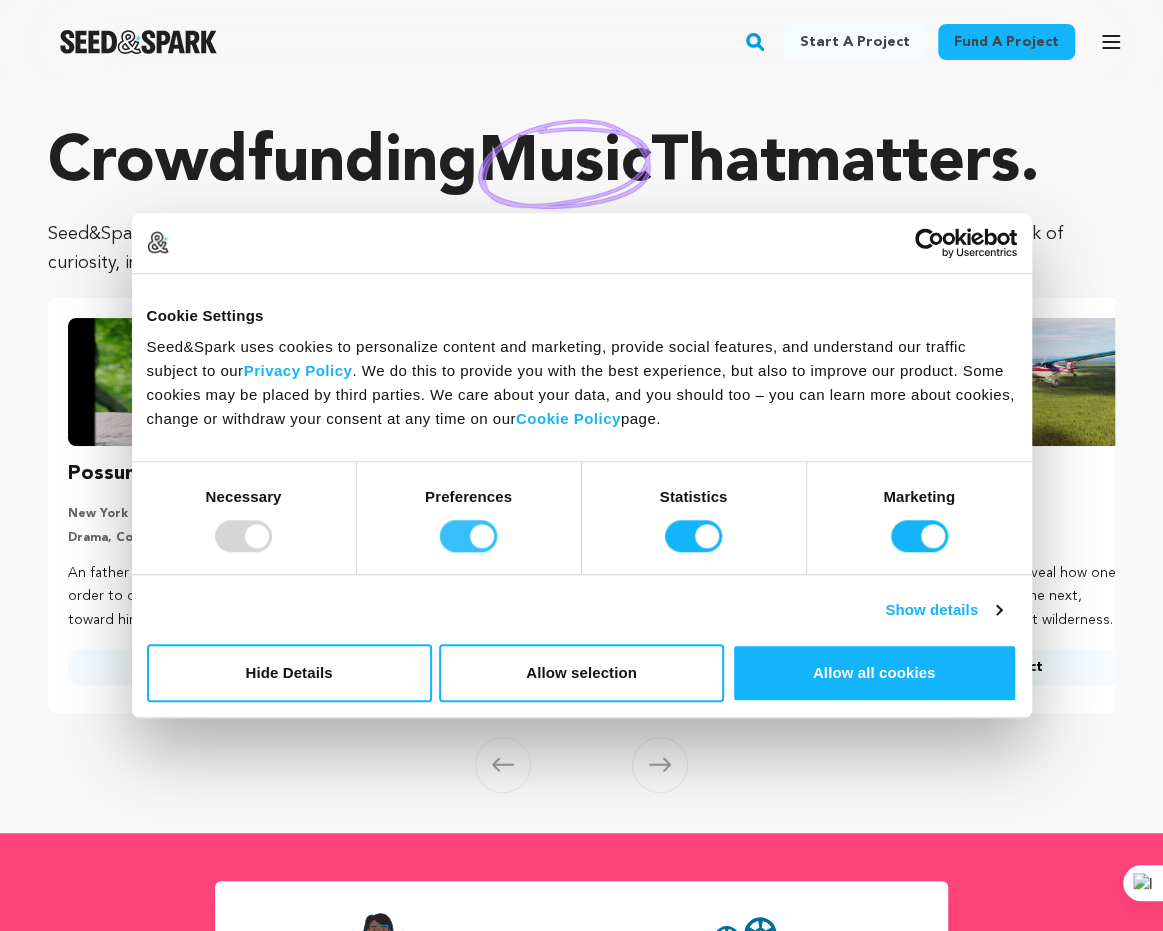 click on "Preferences" at bounding box center (468, 536) 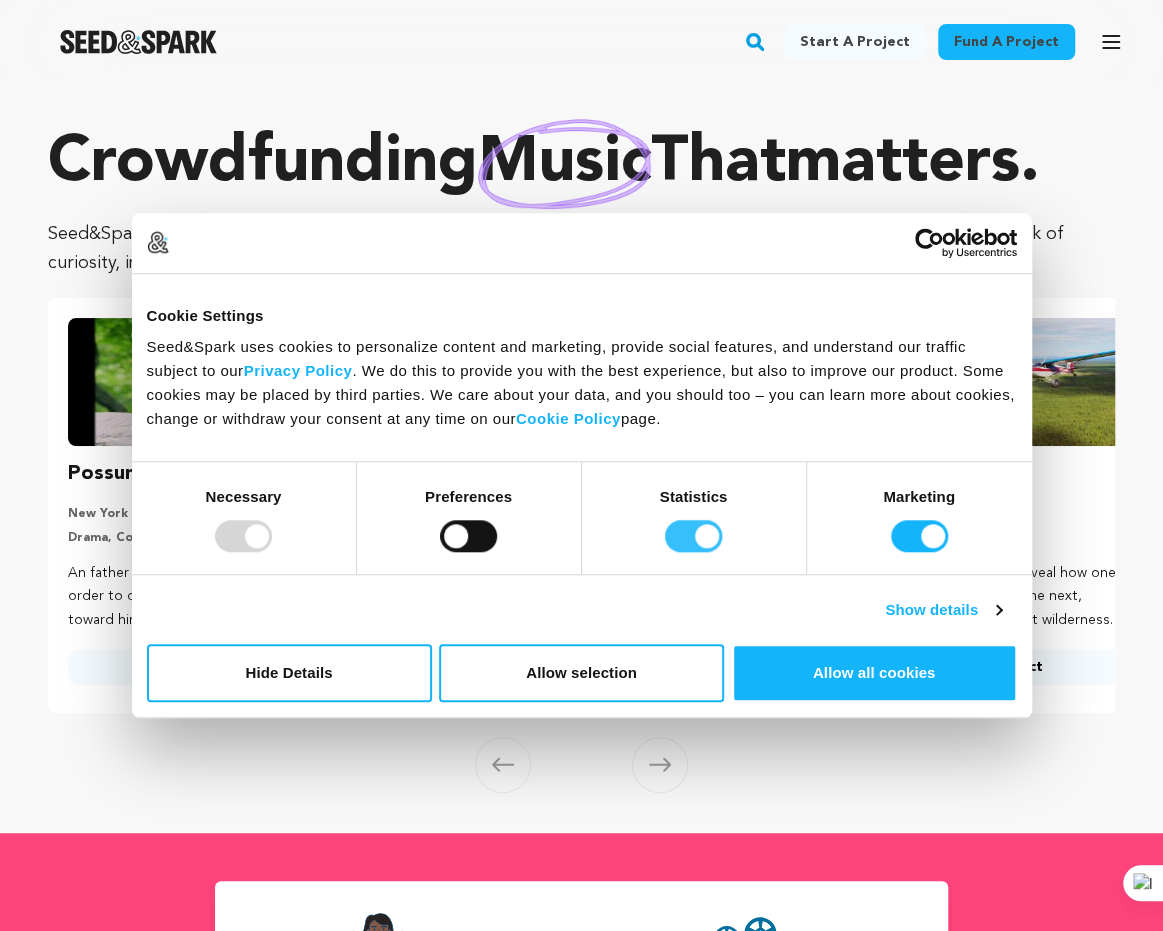click on "Statistics" at bounding box center (693, 536) 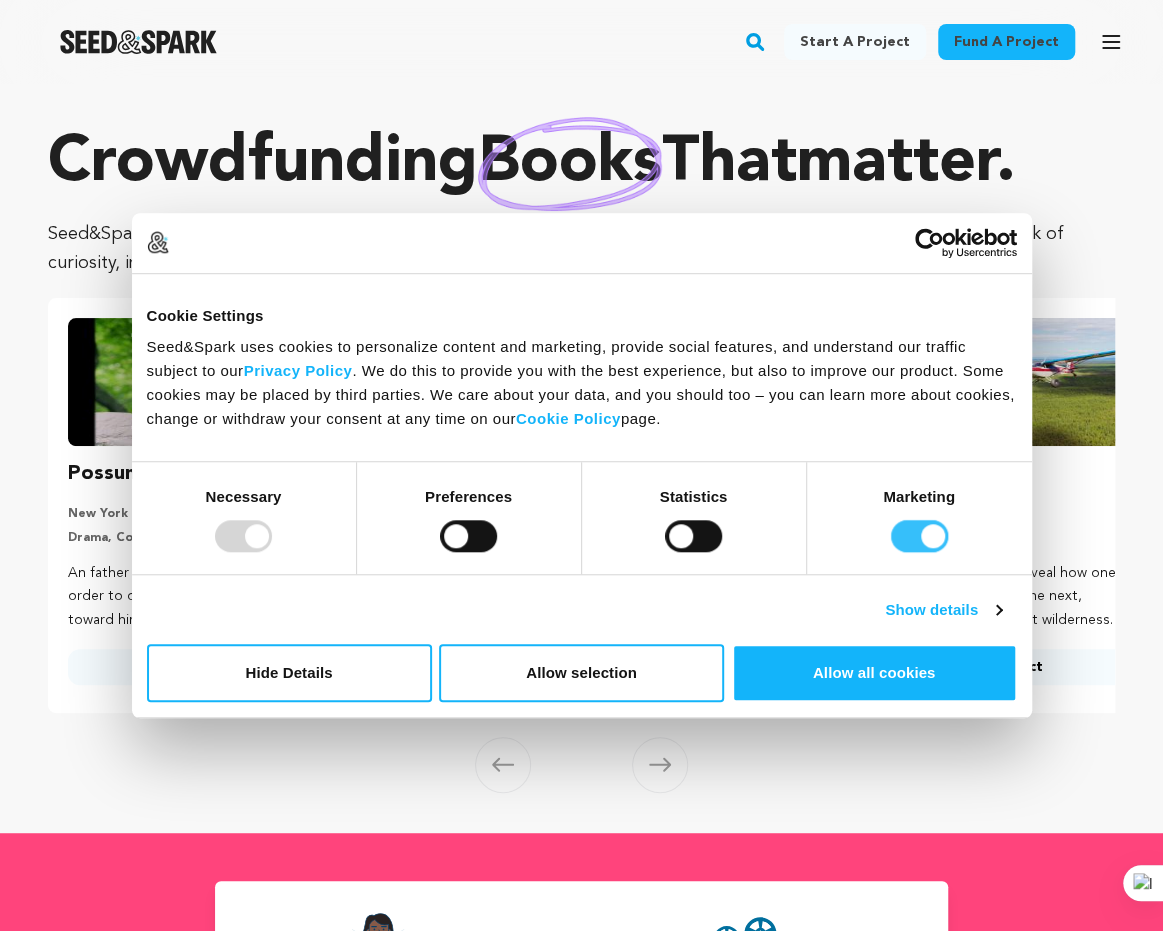 click on "Marketing" at bounding box center (919, 536) 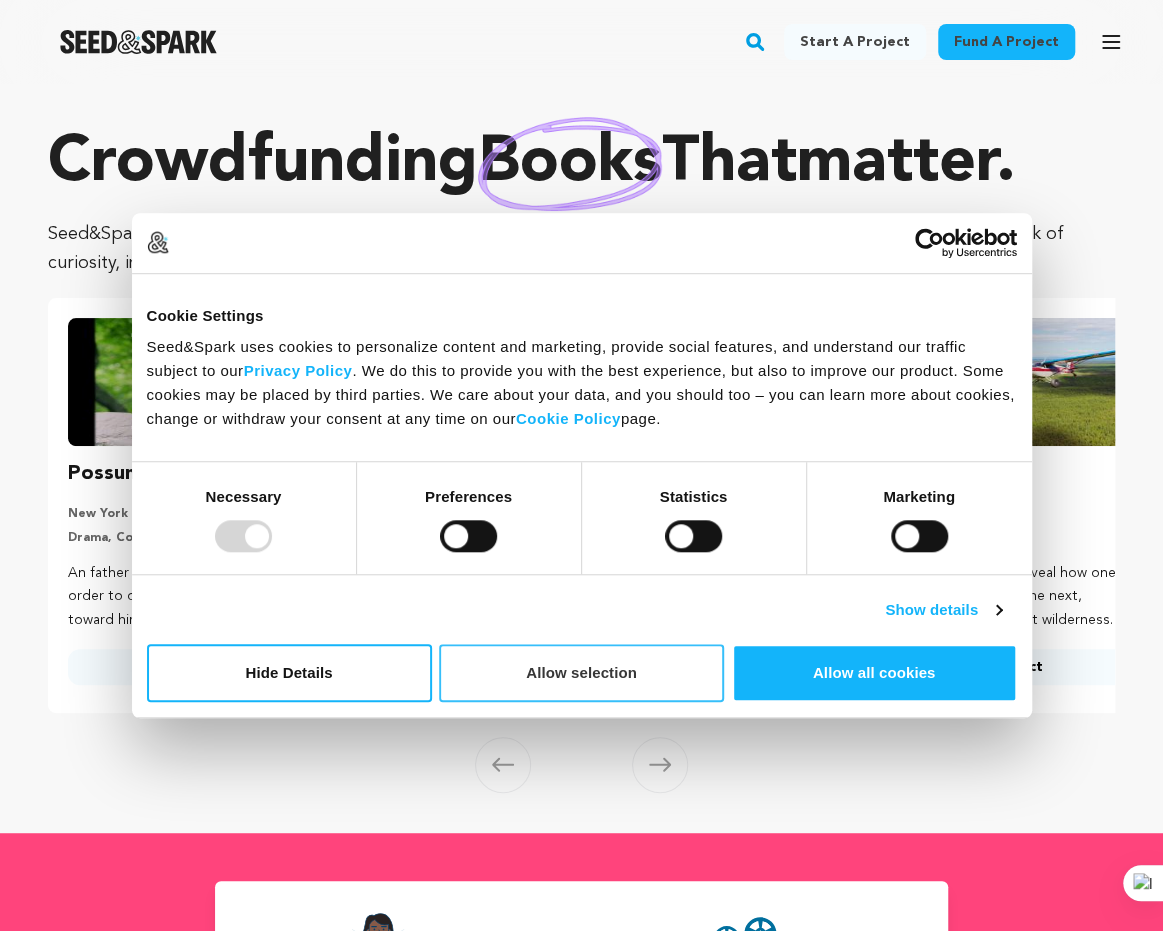 click on "Allow selection" at bounding box center (581, 673) 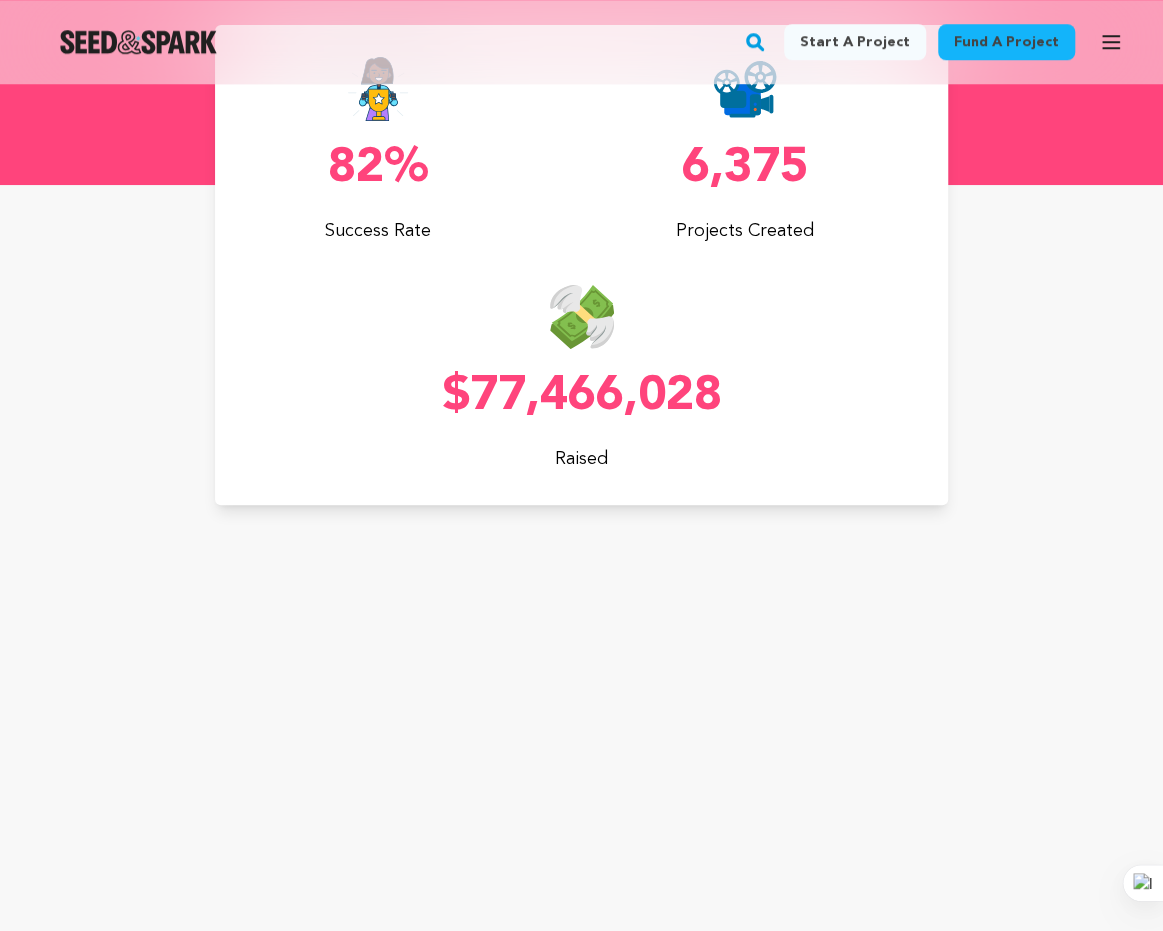scroll, scrollTop: 800, scrollLeft: 0, axis: vertical 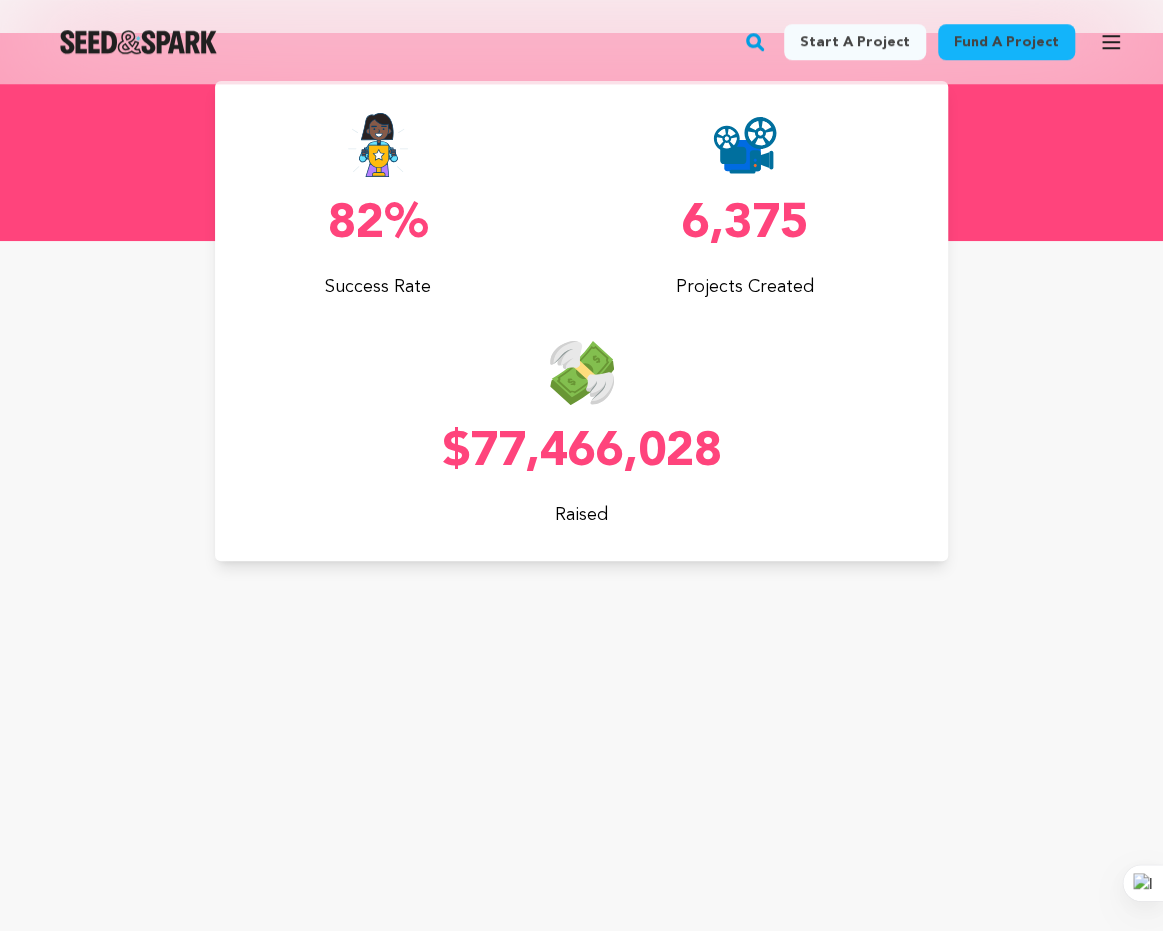 click on "Start a project" at bounding box center (855, 42) 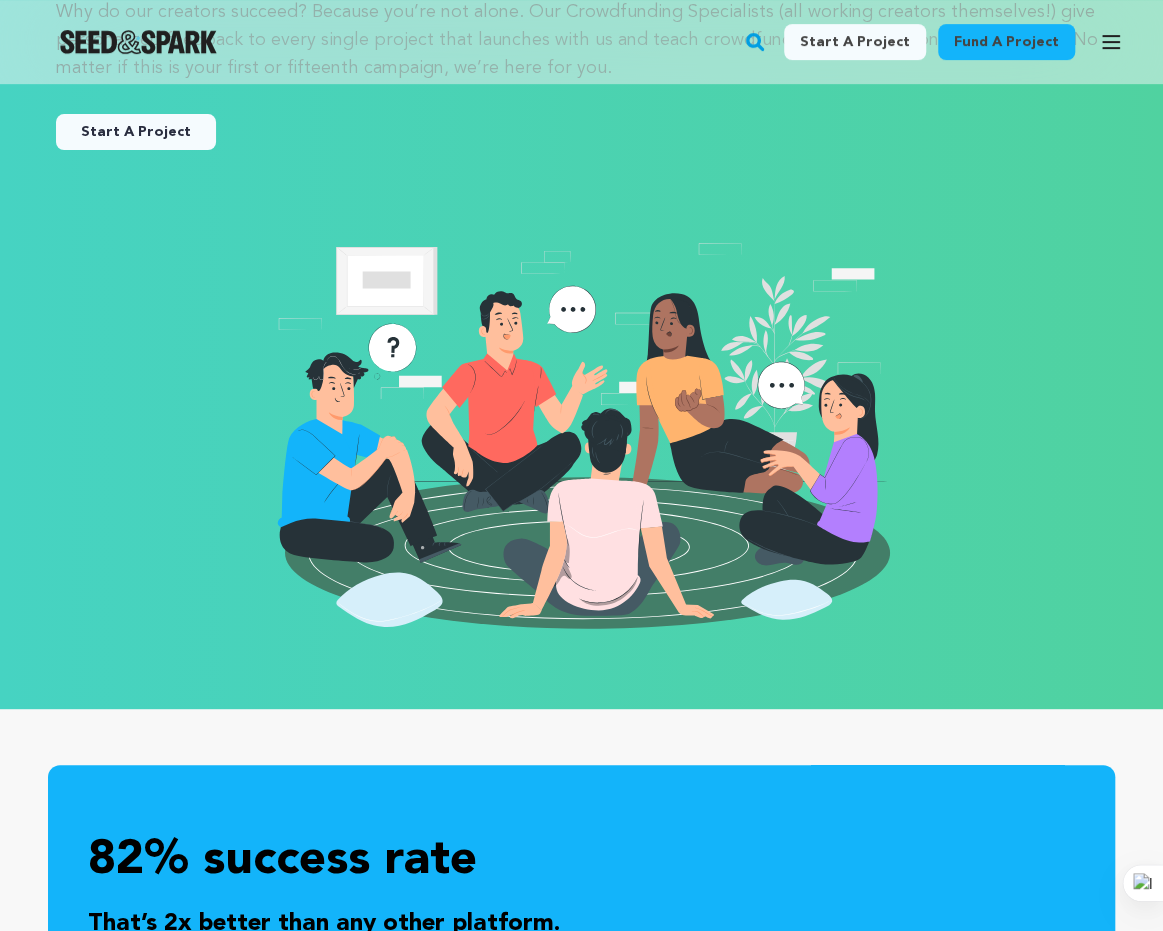 scroll, scrollTop: 200, scrollLeft: 0, axis: vertical 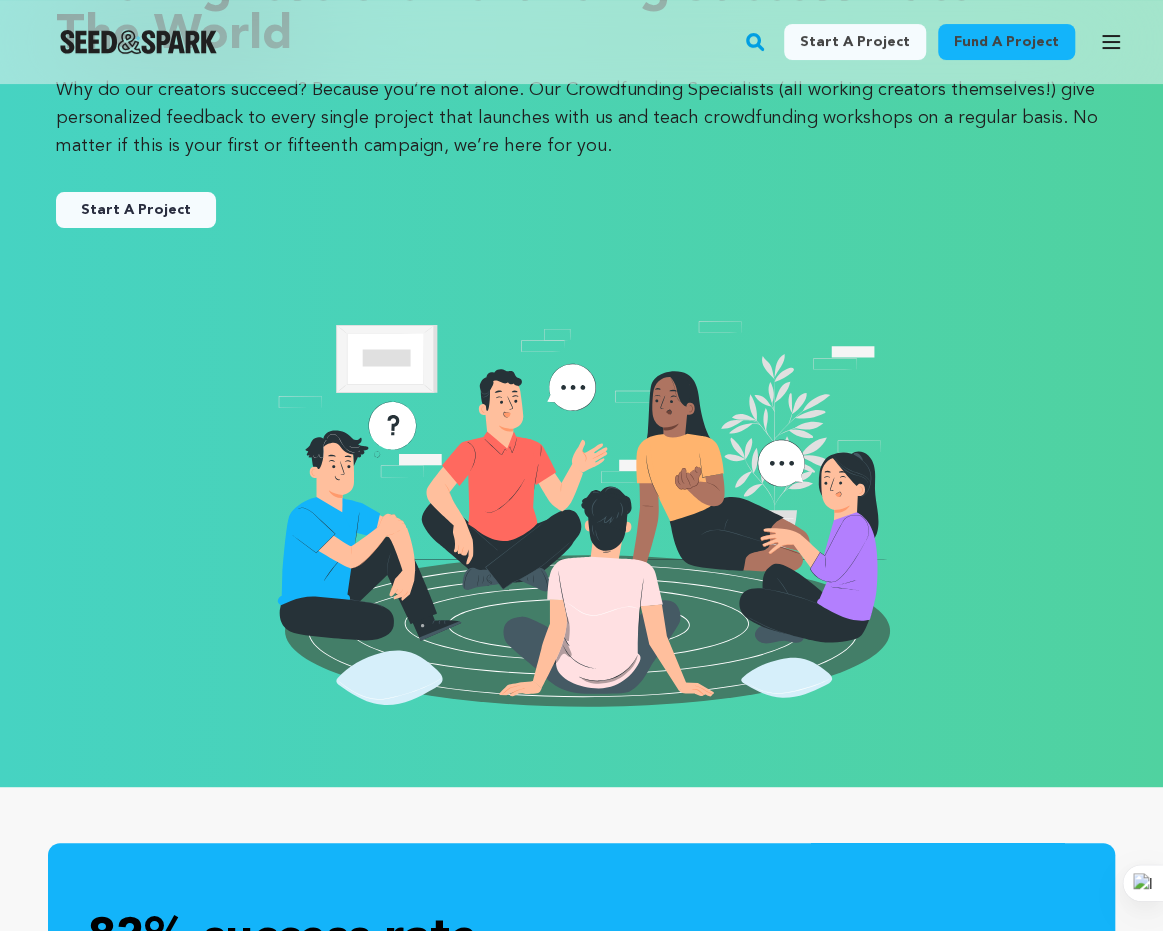 click on "Start A Project" at bounding box center (136, 210) 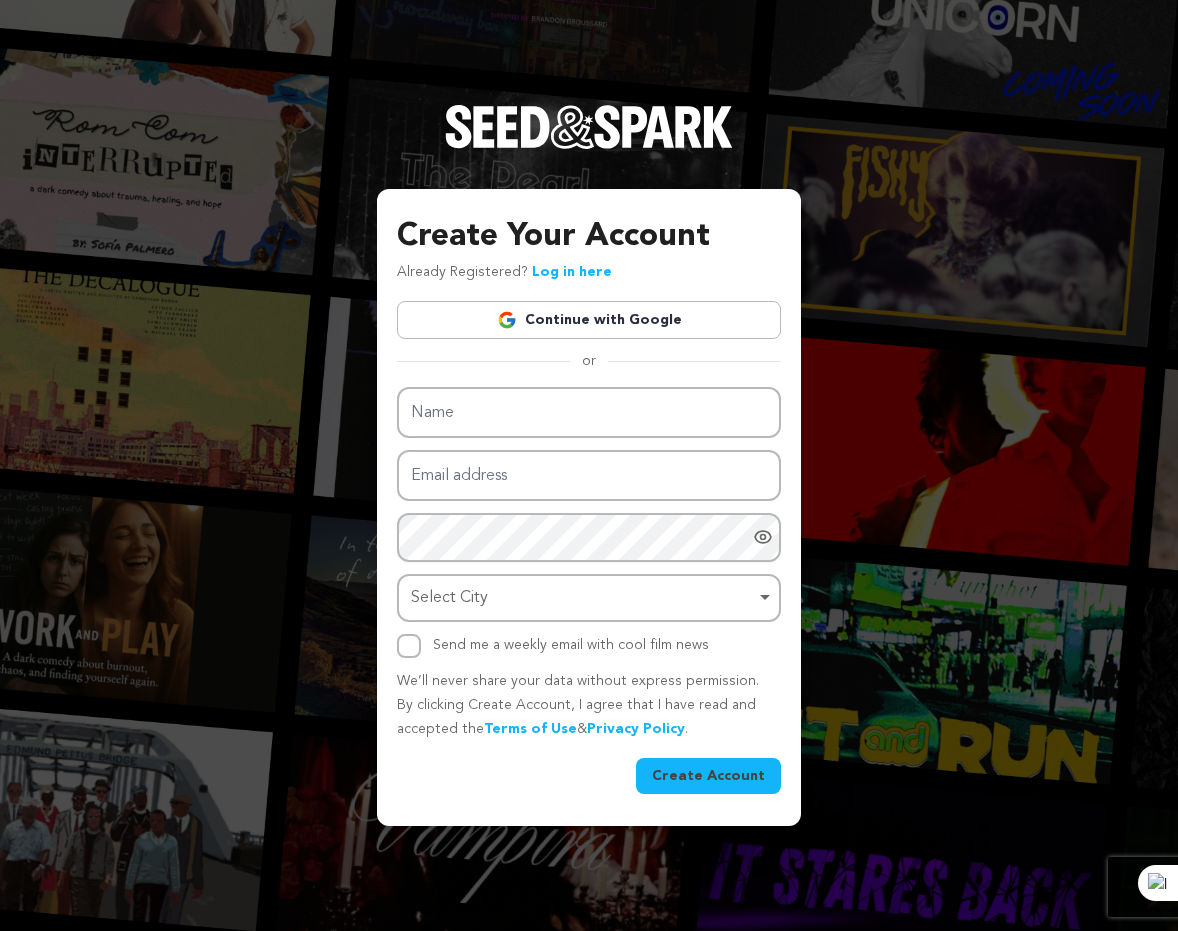 scroll, scrollTop: 0, scrollLeft: 0, axis: both 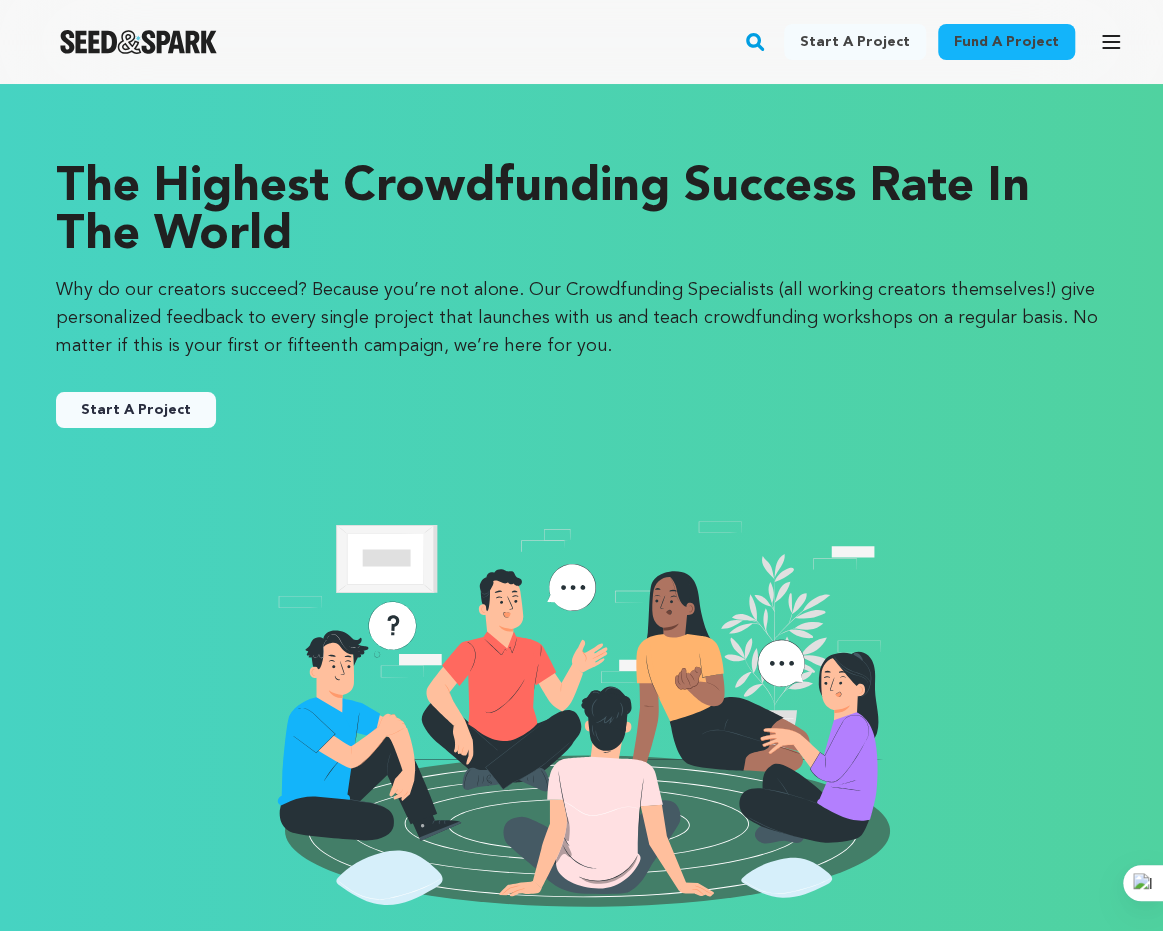 click on "Start A Project" at bounding box center [136, 410] 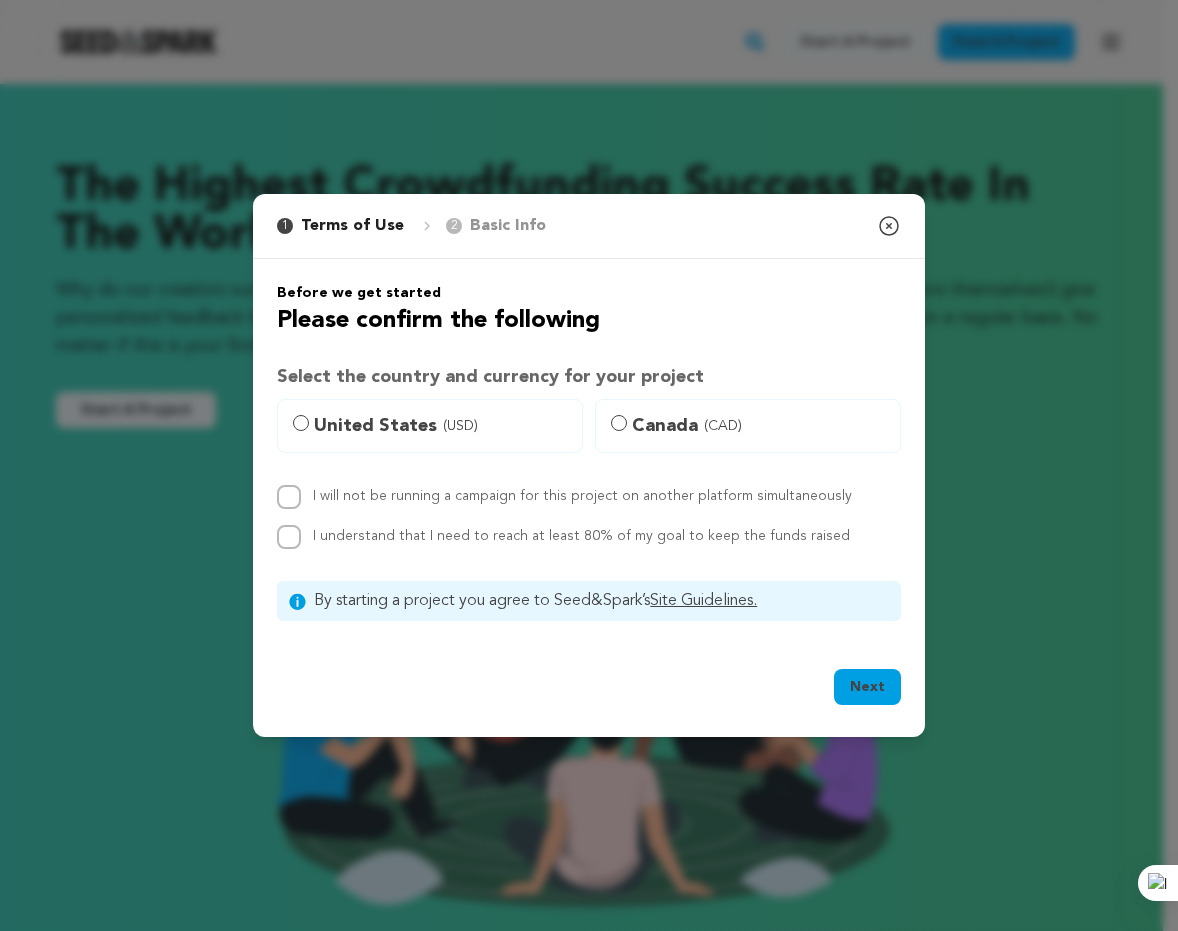 click on "United States
(USD)" at bounding box center (442, 426) 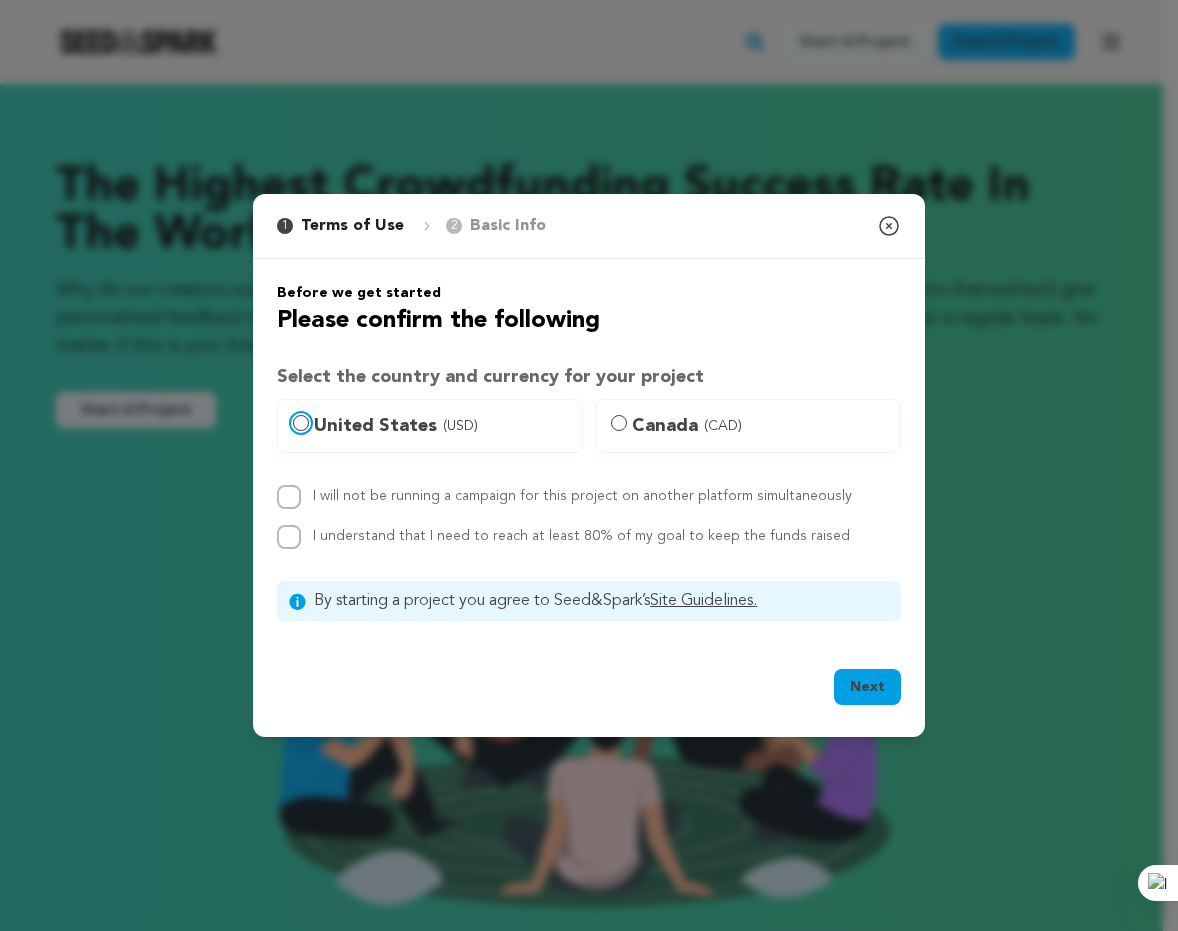 radio on "true" 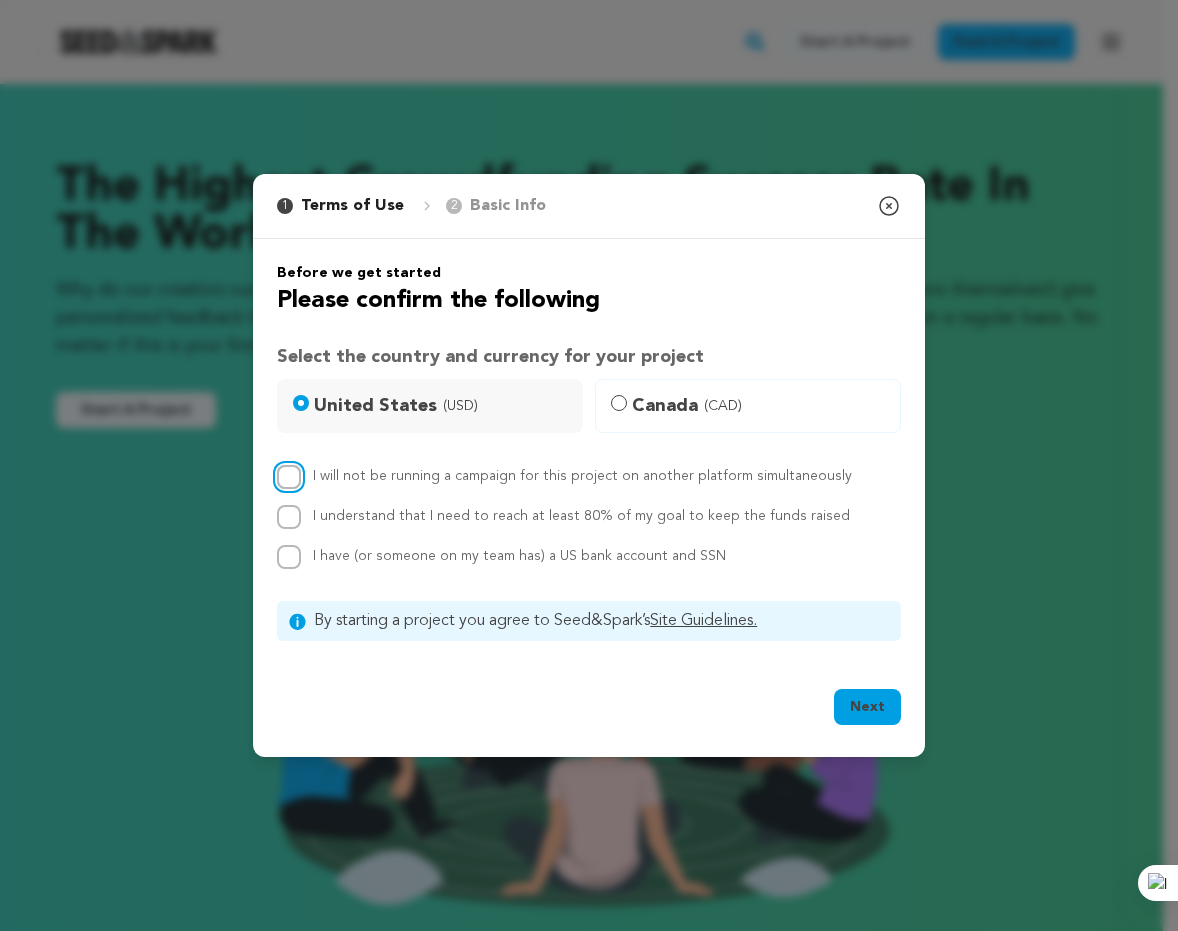 click on "I will not be running a campaign for this project on another platform
simultaneously" at bounding box center (289, 477) 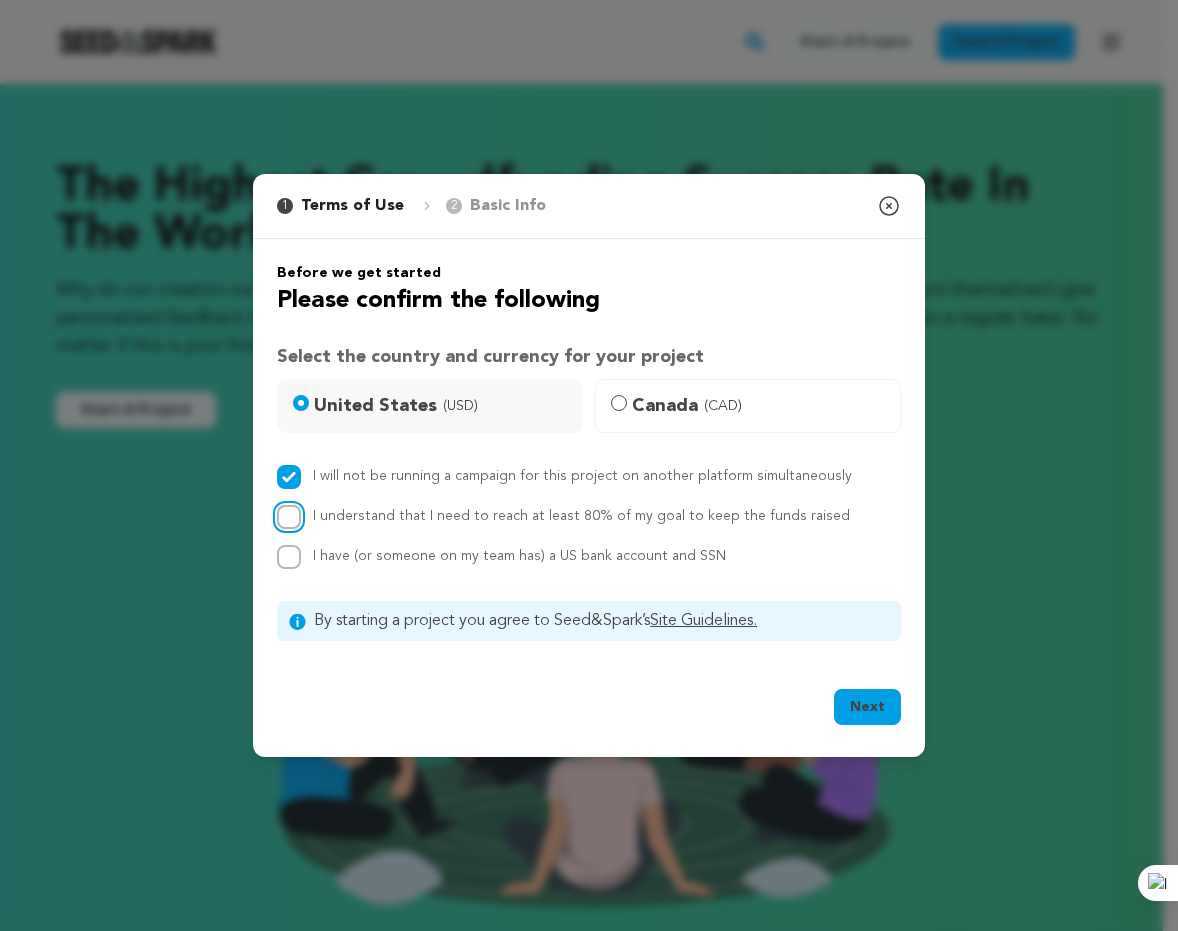 click on "I understand that I need to reach at least 80% of my goal to keep the
funds raised" at bounding box center (289, 517) 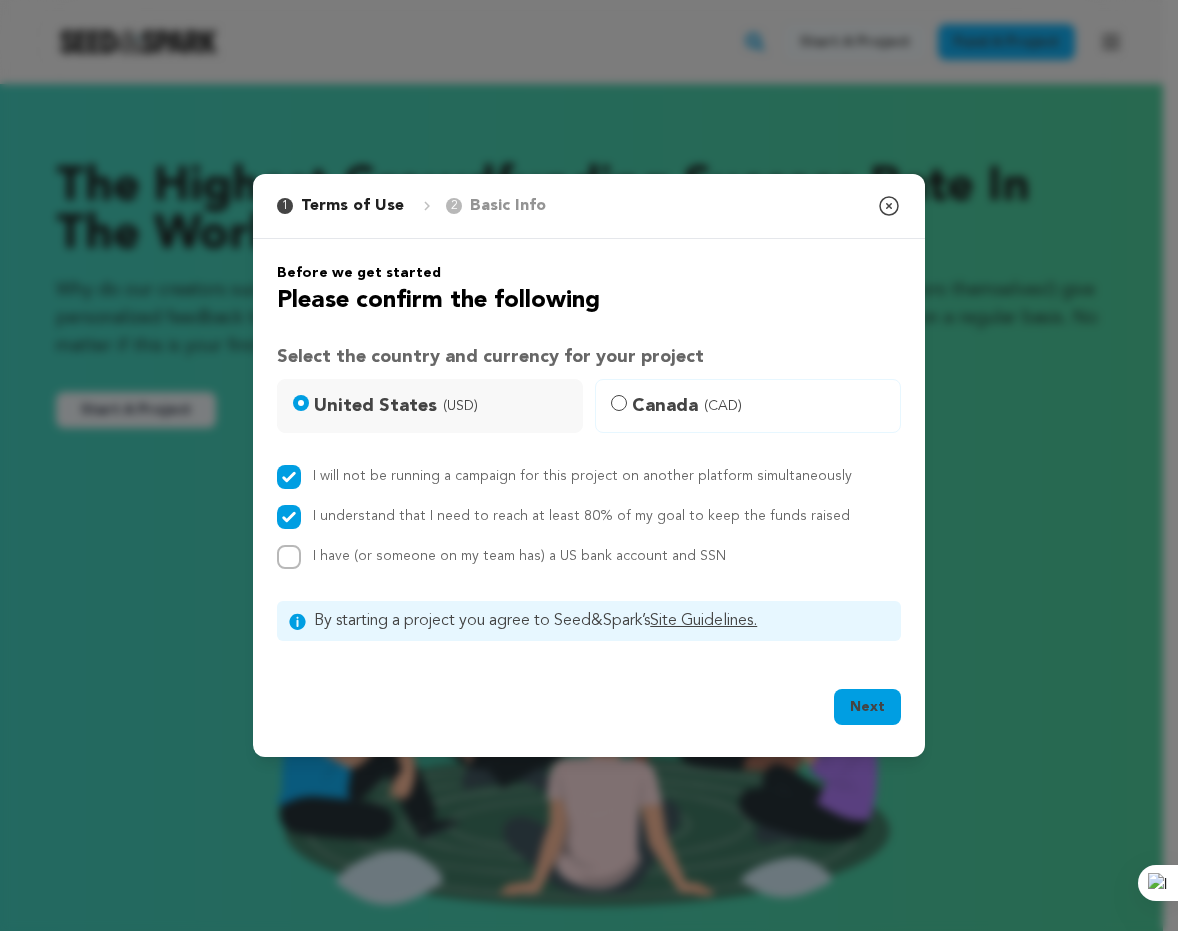 click on "I understand that I need to reach at least 80% of my goal to keep the
funds raised" at bounding box center (589, 517) 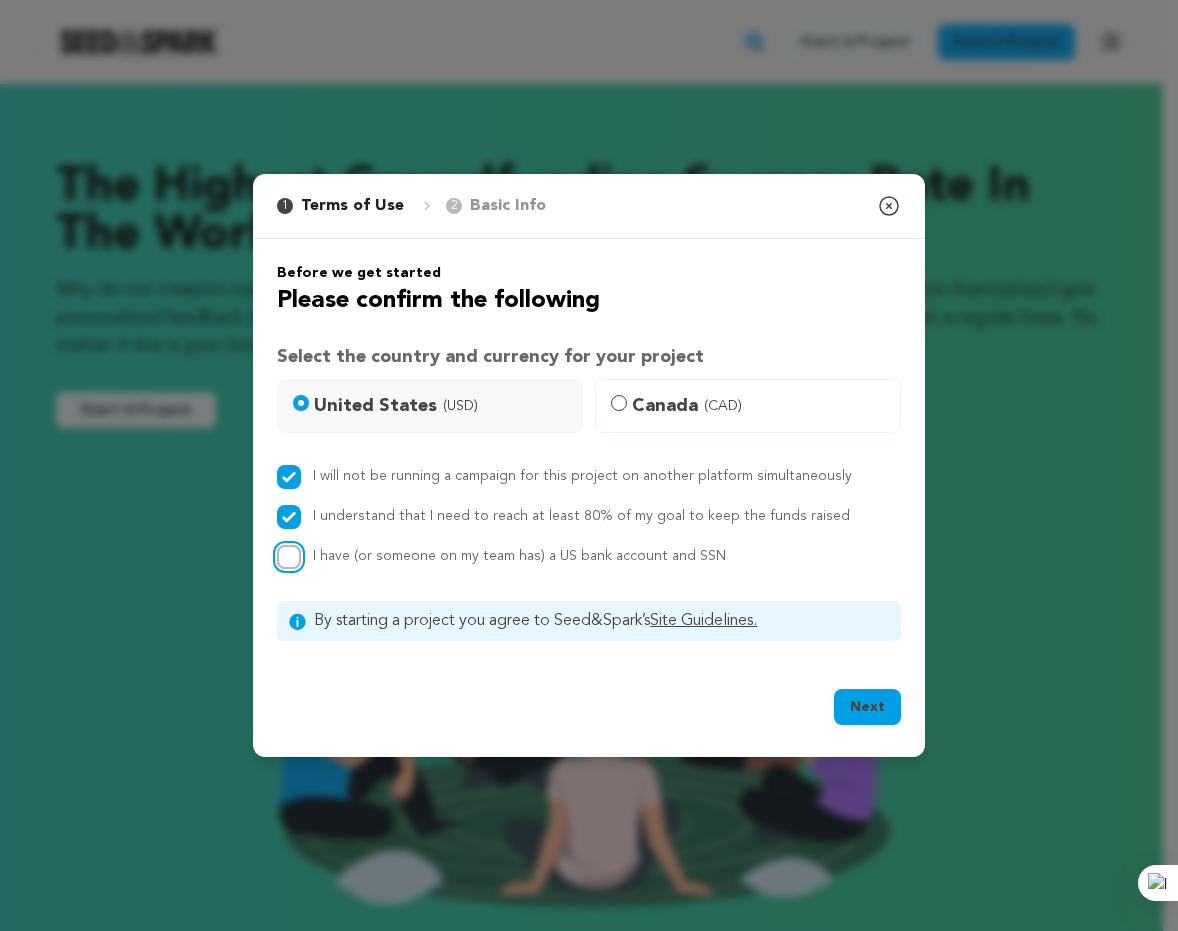 click on "I have (or someone on my team has) a US bank account and SSN" at bounding box center (289, 557) 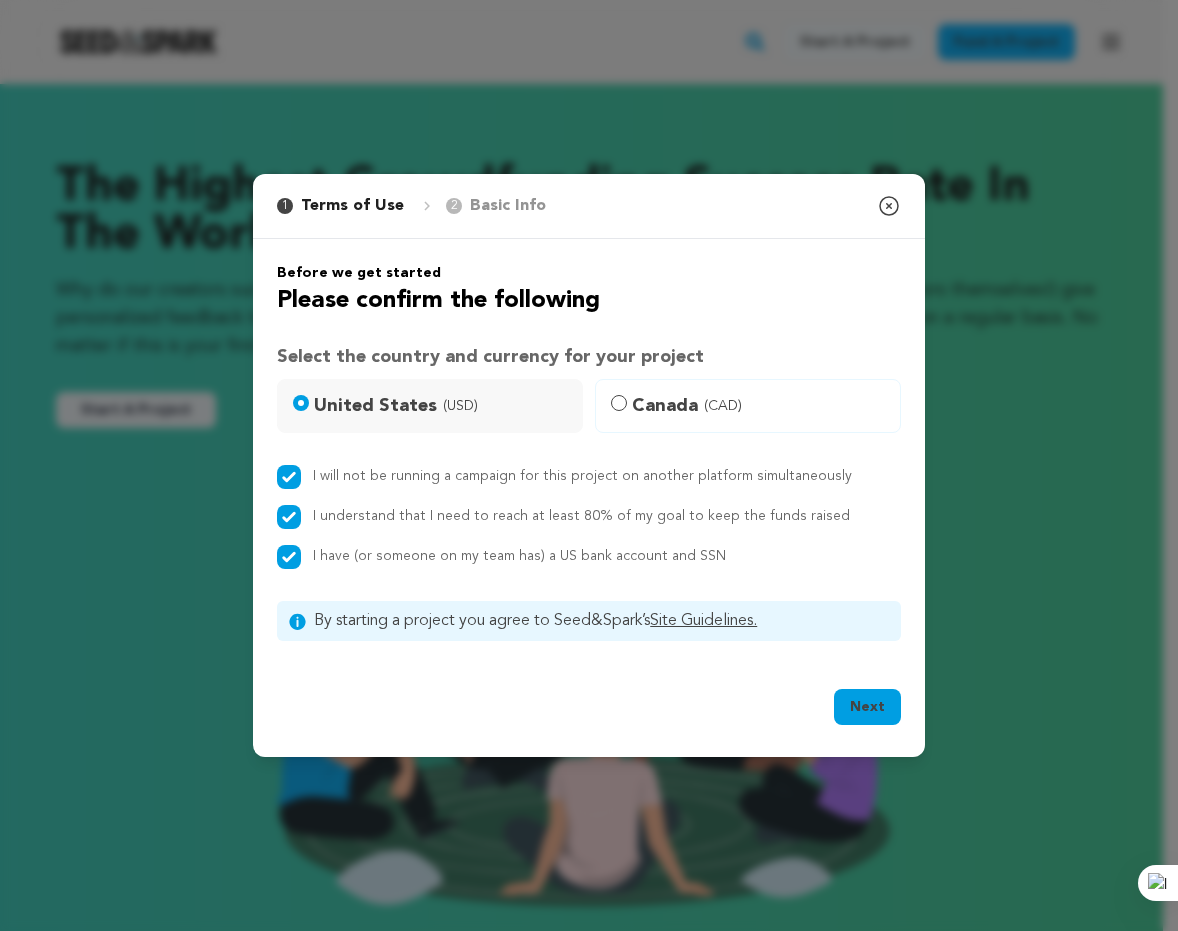 click on "I understand that I need to reach at least 80% of my goal to keep the
funds raised" at bounding box center [581, 516] 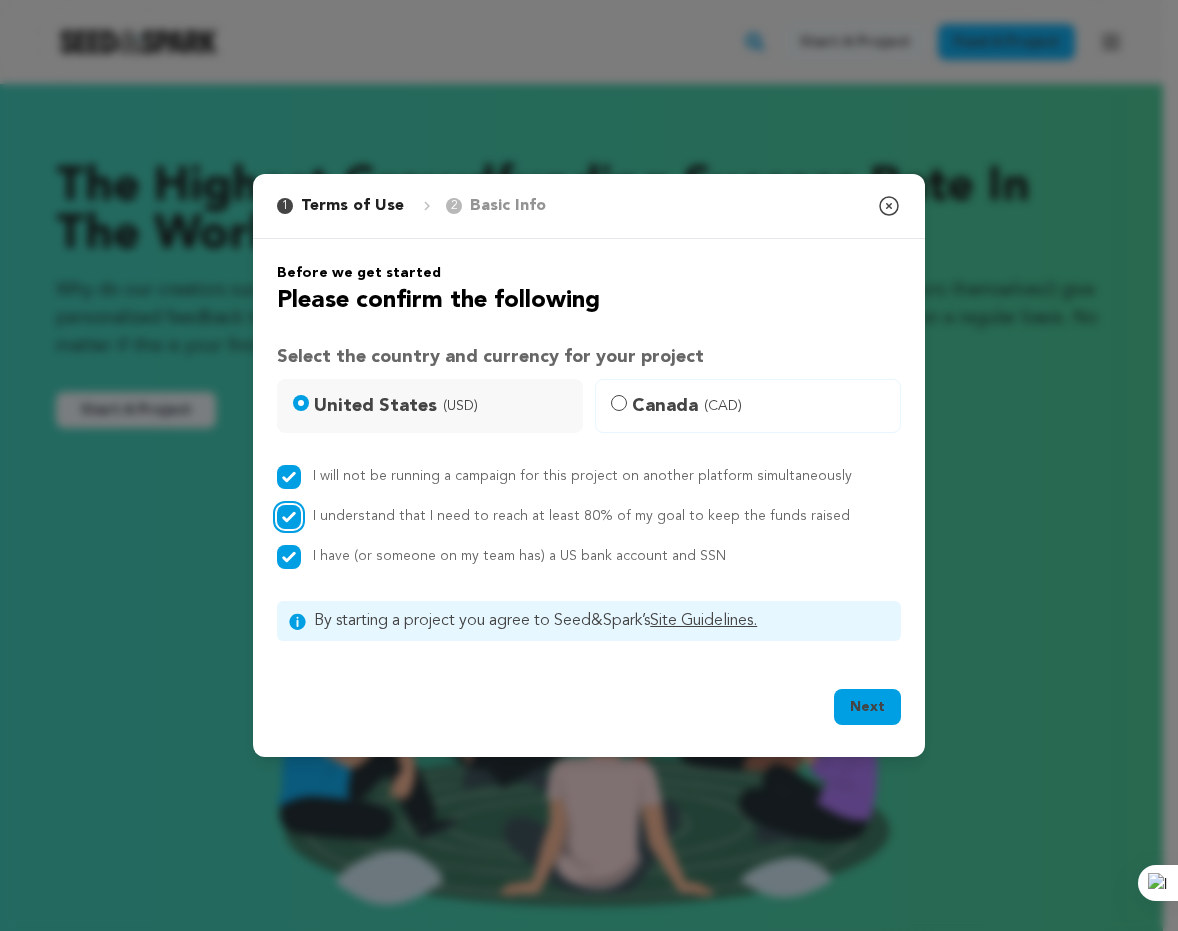 click on "I understand that I need to reach at least 80% of my goal to keep the
funds raised" at bounding box center (289, 517) 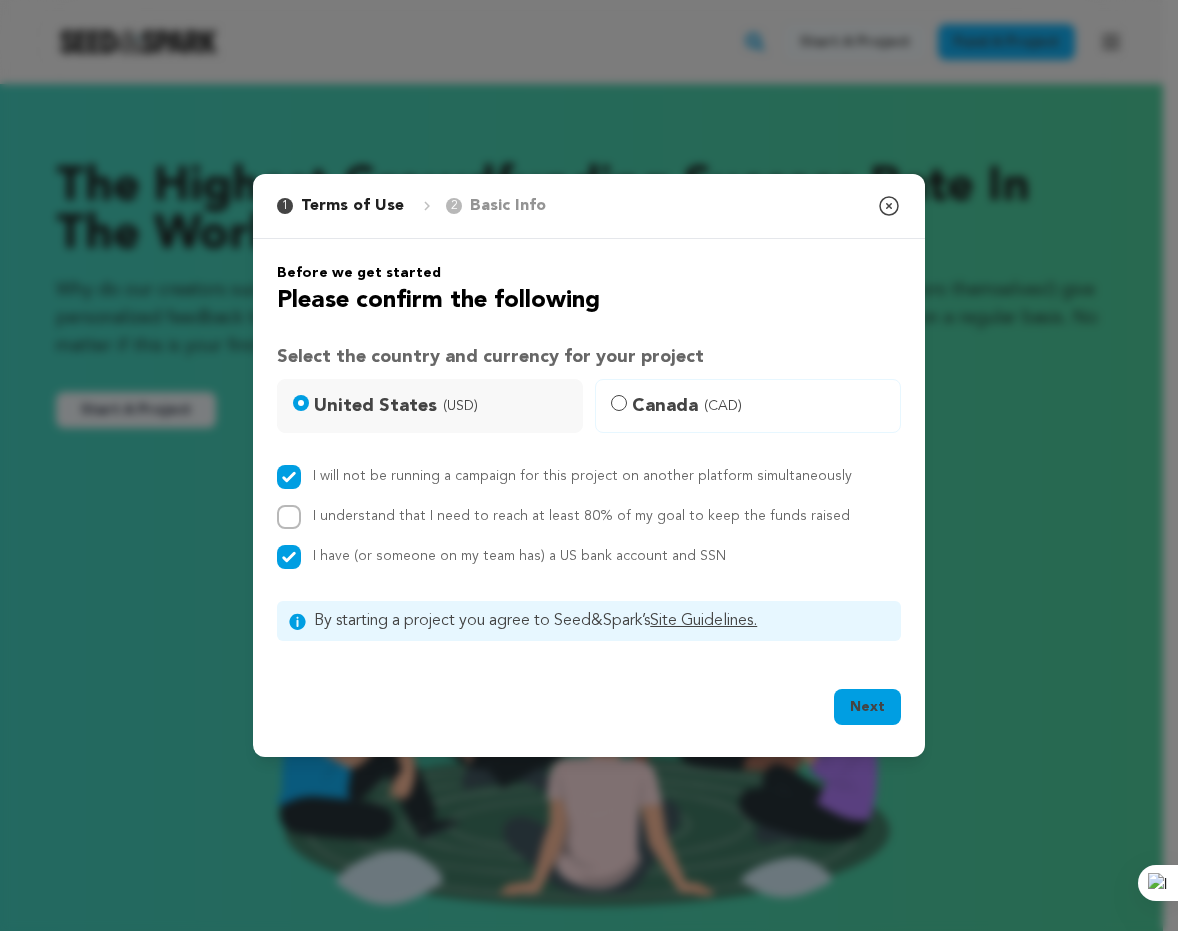 click on "I understand that I need to reach at least 80% of my goal to keep the
funds raised" at bounding box center [581, 516] 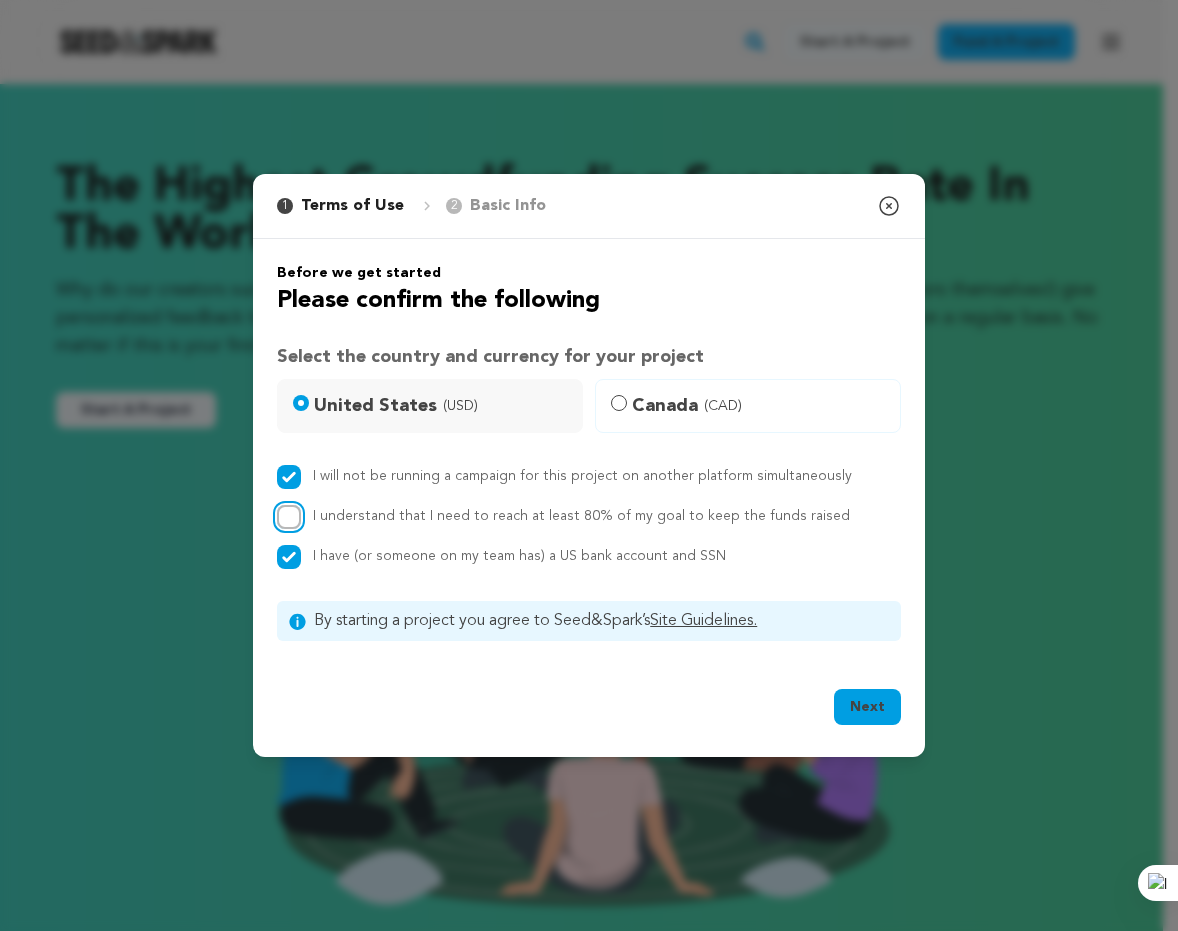click on "I understand that I need to reach at least 80% of my goal to keep the
funds raised" at bounding box center (289, 517) 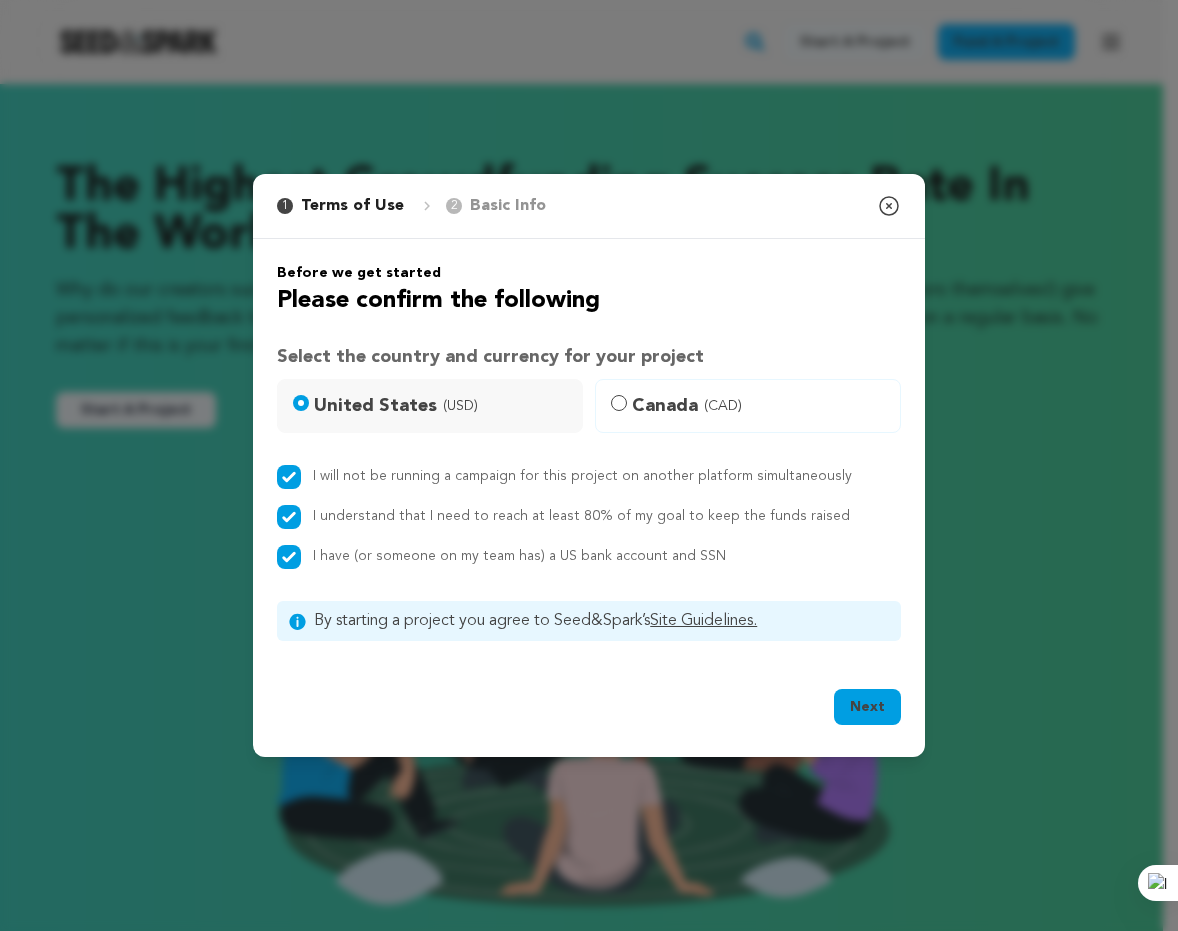 click on "Before we get started
Please confirm the following
Select the country and currency for your project
United States
(USD)
Canada
(CAD)
I will not be running a campaign for this project on another platform
simultaneously
I understand that I need to reach at least 80% of my goal to keep the
funds raised
I have (or someone on my team has) a US bank account and SSN" at bounding box center (589, 452) 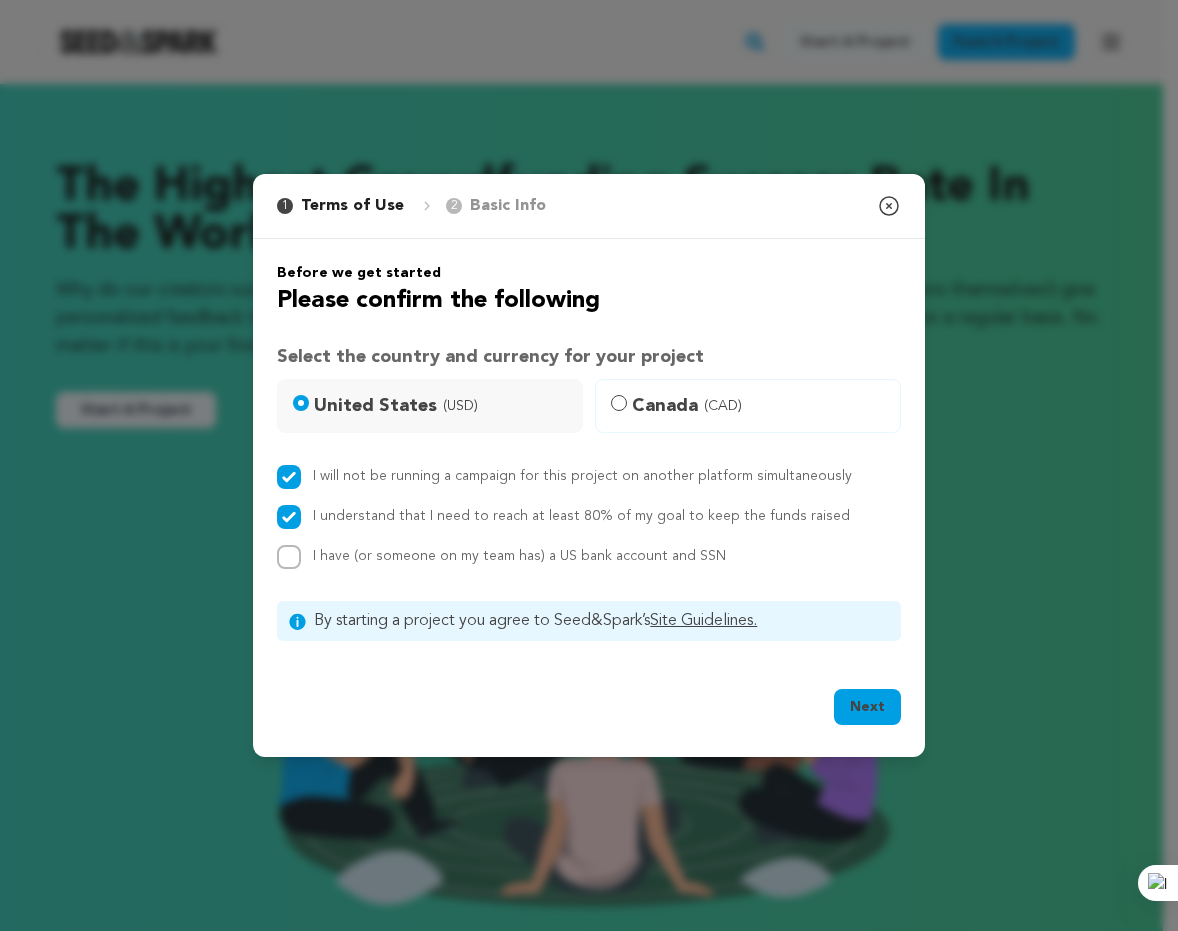 click on "Next" at bounding box center (867, 707) 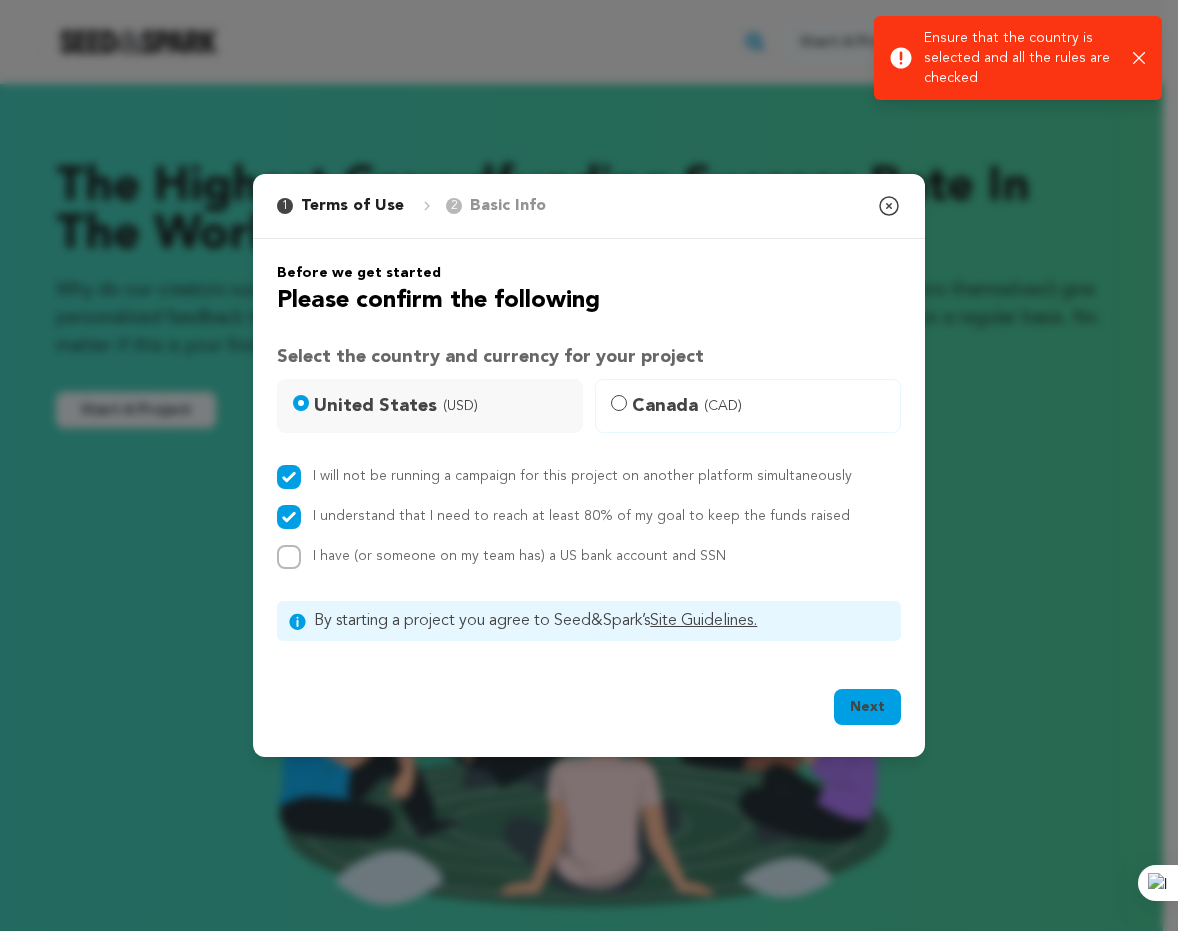 click on "I have (or someone on my team has) a US bank account and SSN" at bounding box center [519, 556] 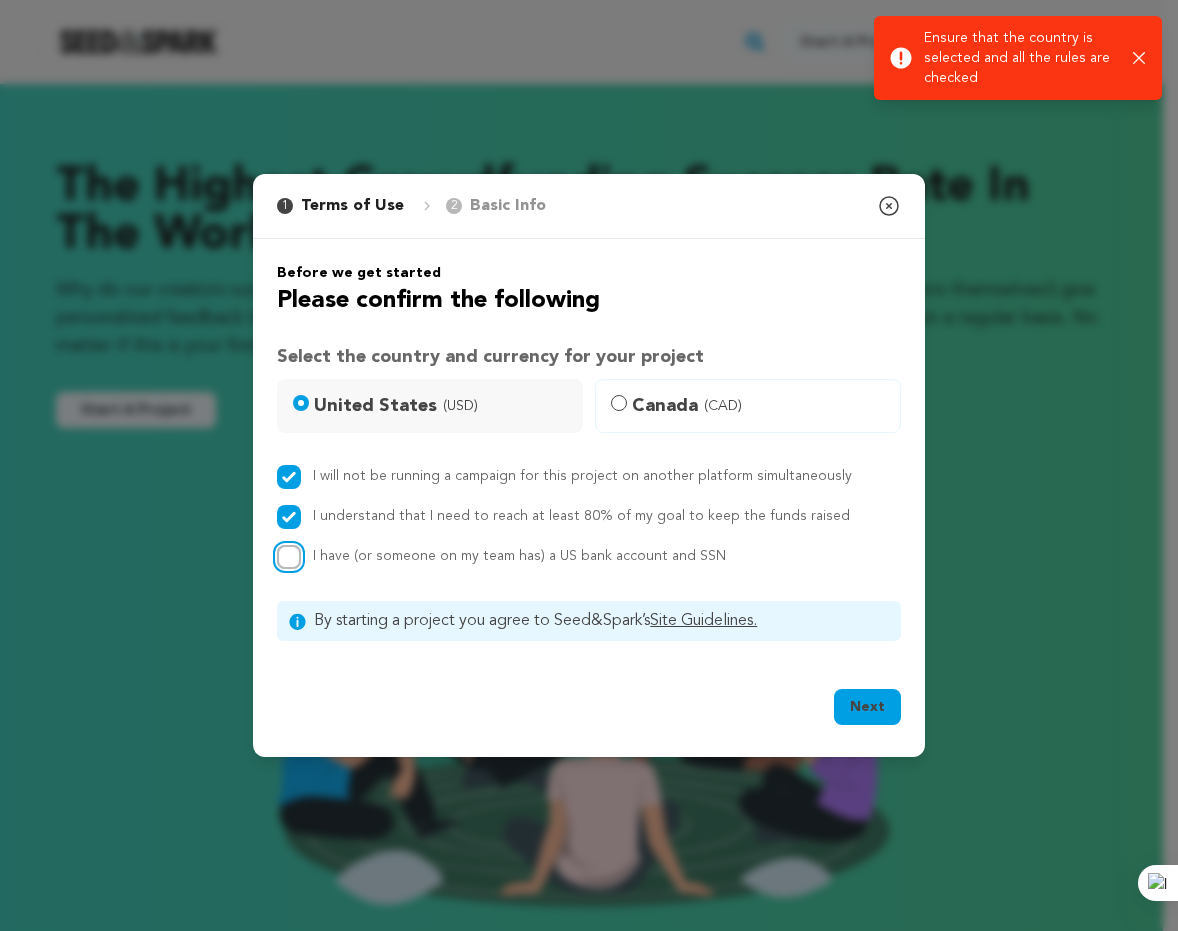 checkbox on "true" 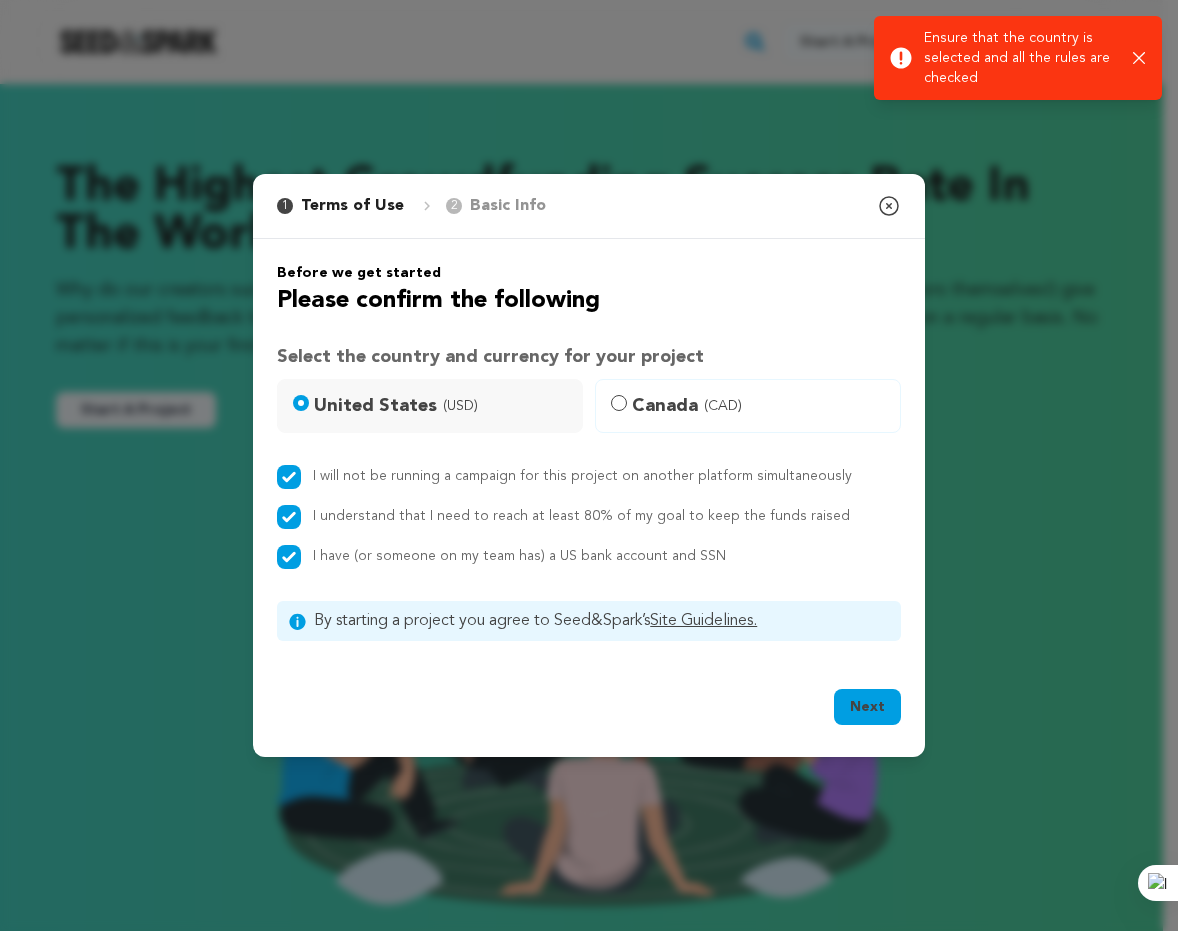 click on "Before we get started
Please confirm the following
Select the country and currency for your project
United States
(USD)
Canada
(CAD)
I will not be running a campaign for this project on another platform
simultaneously
I understand that I need to reach at least 80% of my goal to keep the
funds raised
I have (or someone on my team has) a US bank account and SSN" at bounding box center (589, 452) 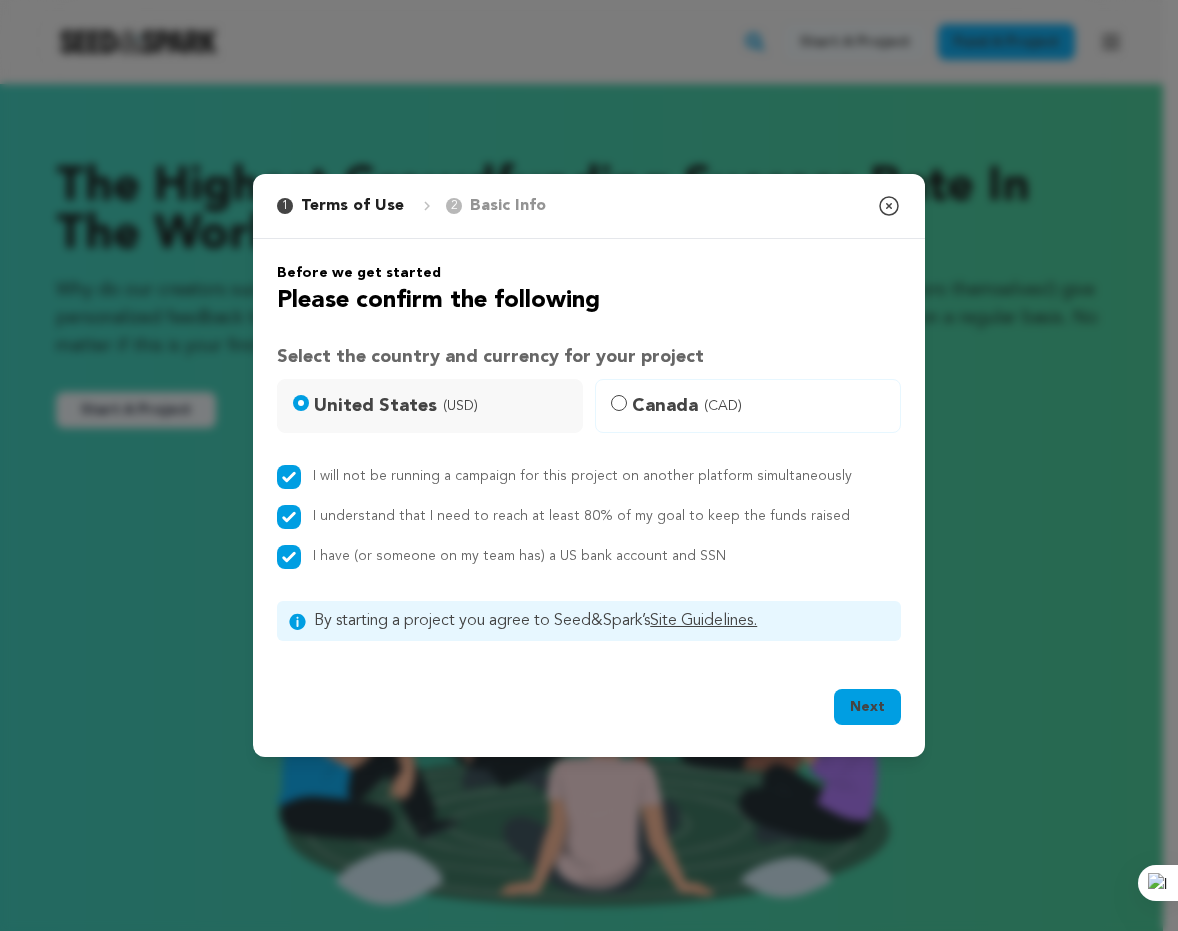 click on "1
Terms of Use
2
Basic Info
You started your project!
Close modal" at bounding box center [589, 206] 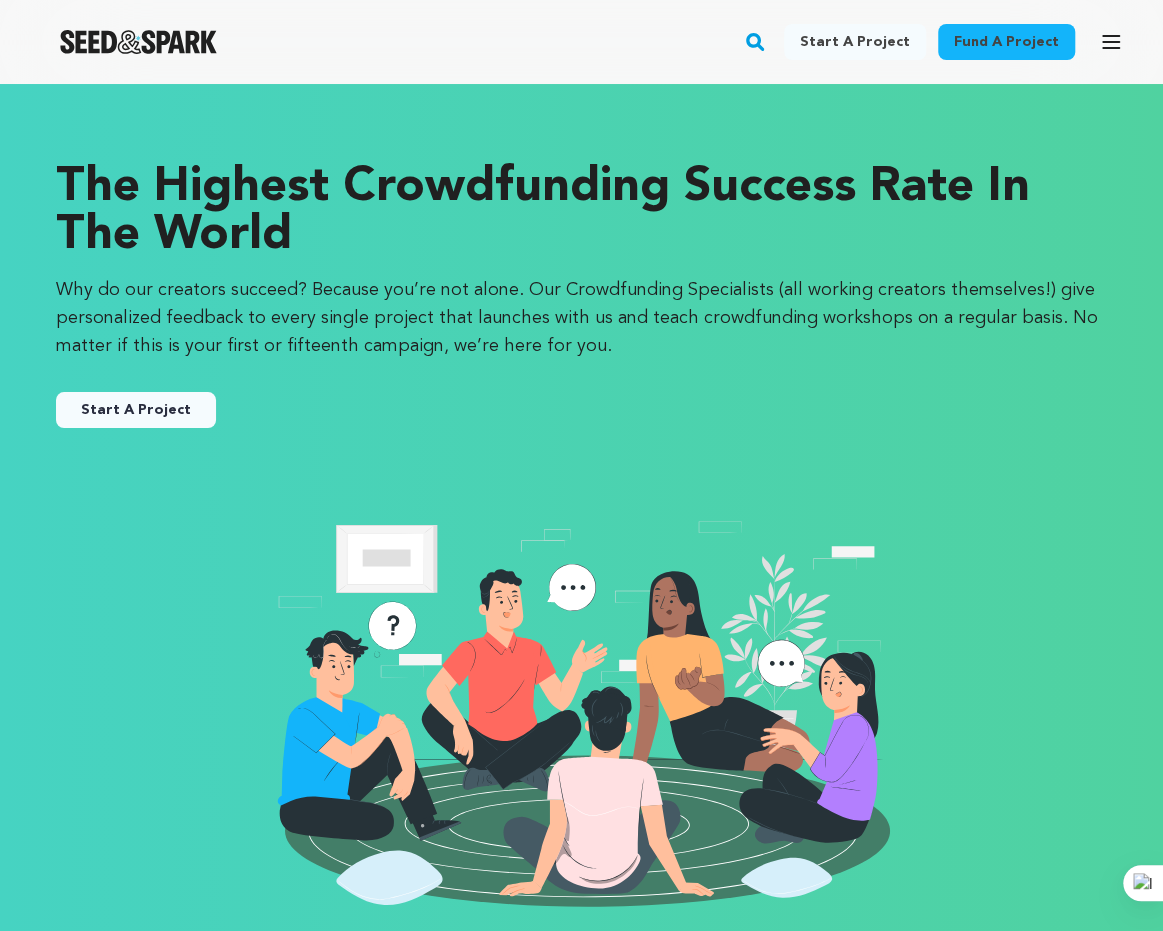 click on "Fund a project
Start a project
Search" at bounding box center [581, 42] 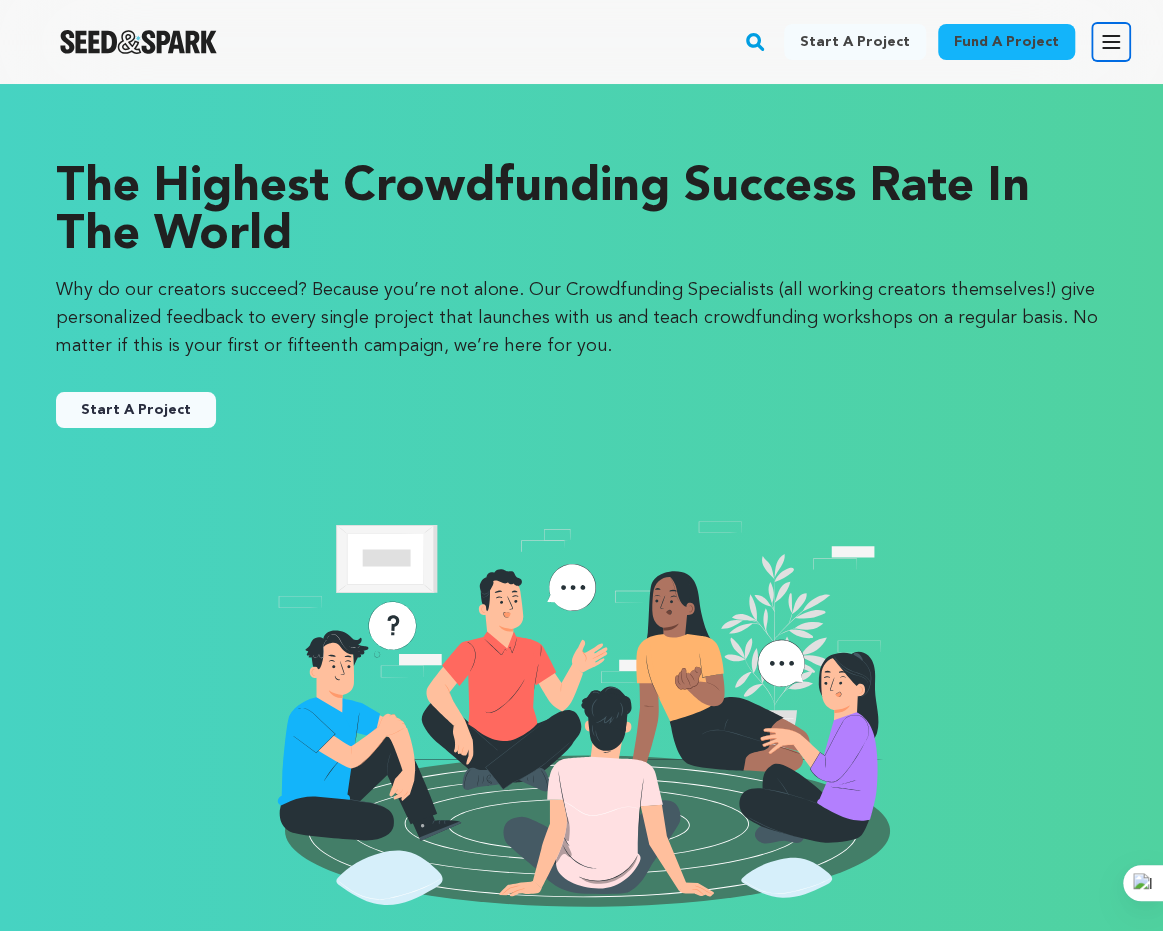 click on "Open main menu" at bounding box center [1111, 42] 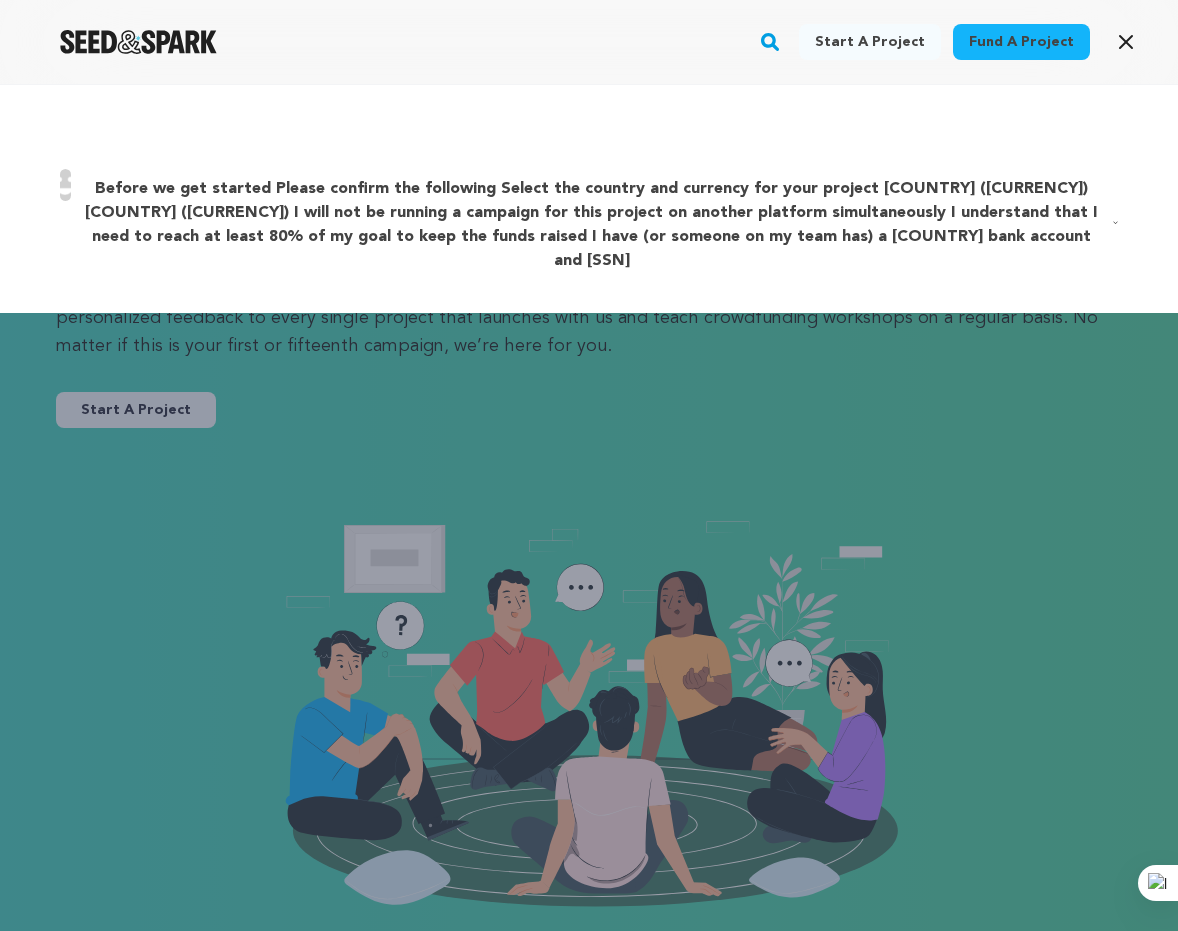 click on "Garg P.
Garg P." at bounding box center (589, 219) 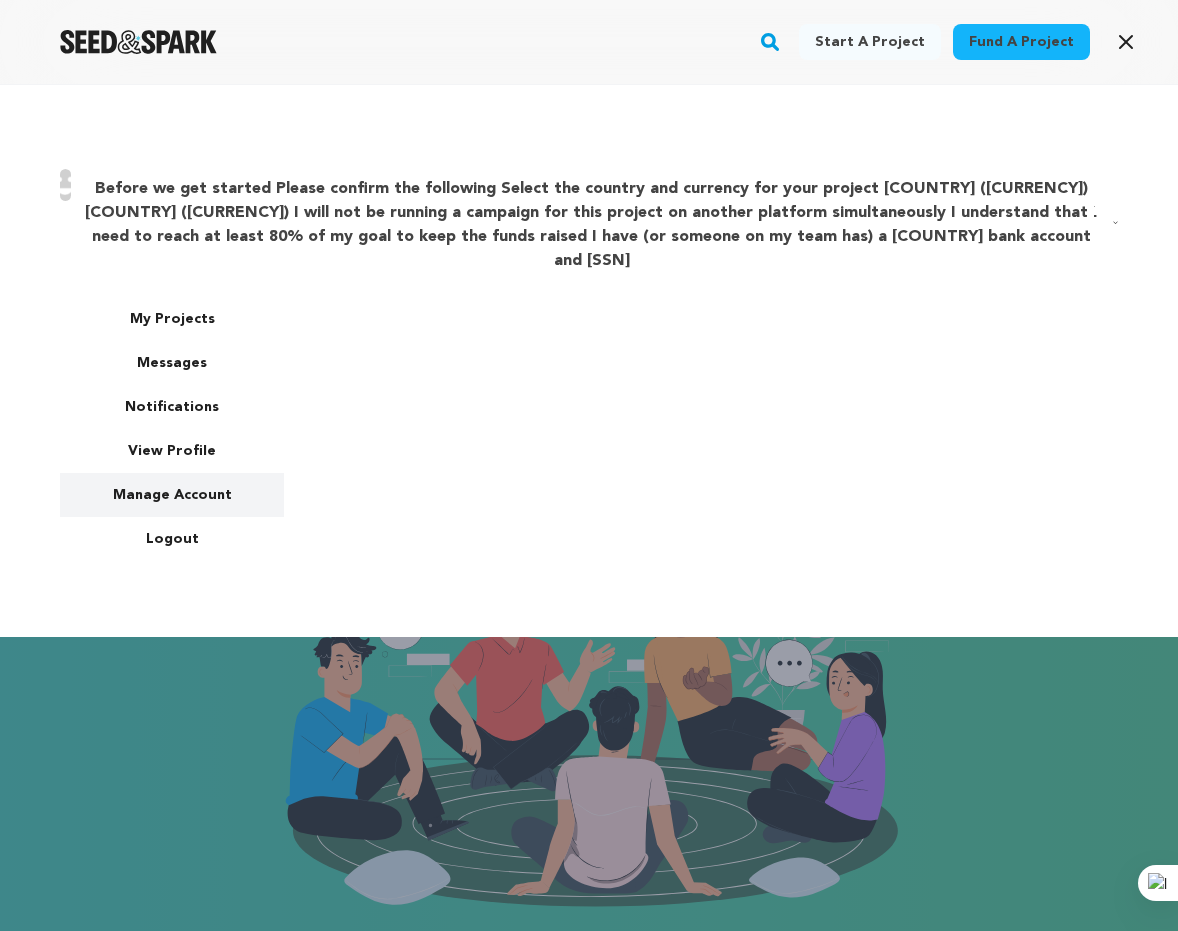 click on "Manage Account" at bounding box center (172, 495) 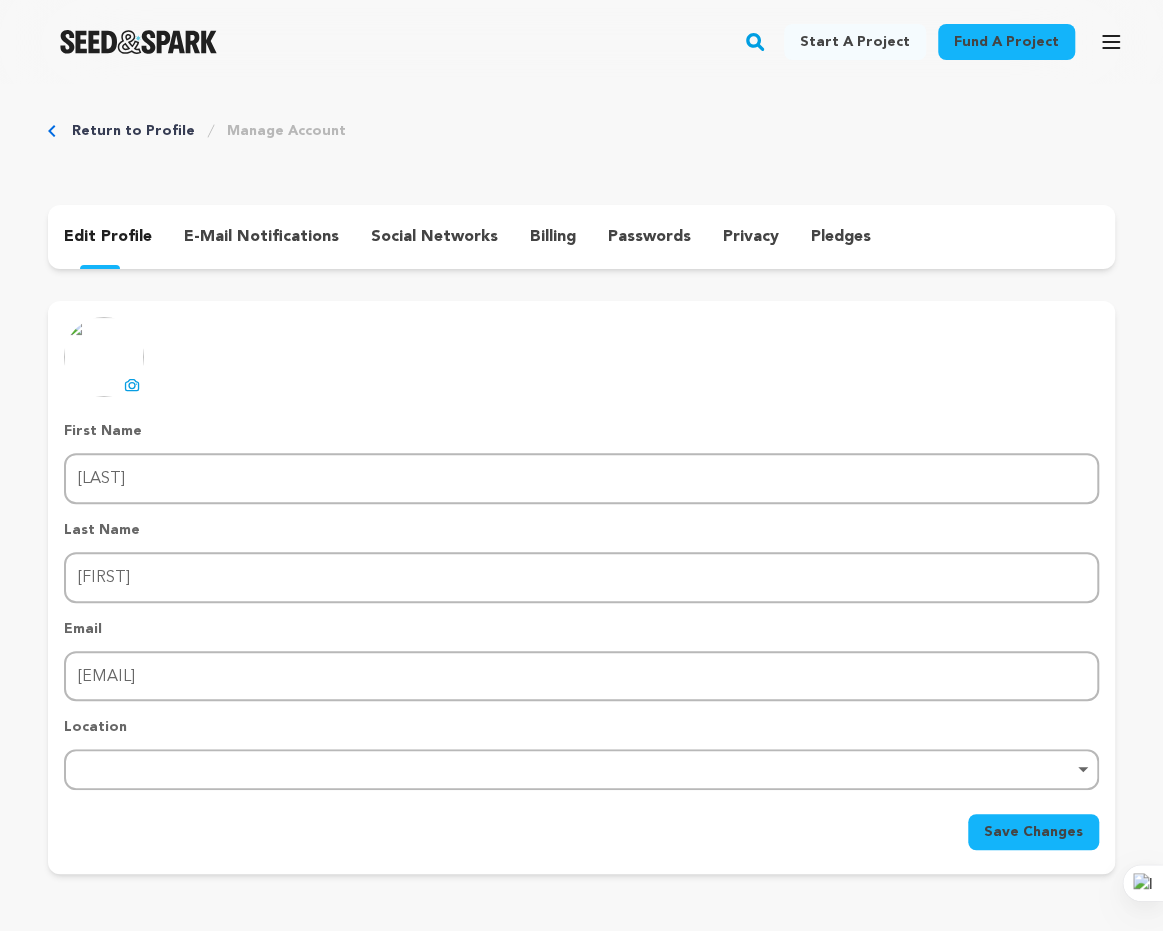 scroll, scrollTop: 0, scrollLeft: 0, axis: both 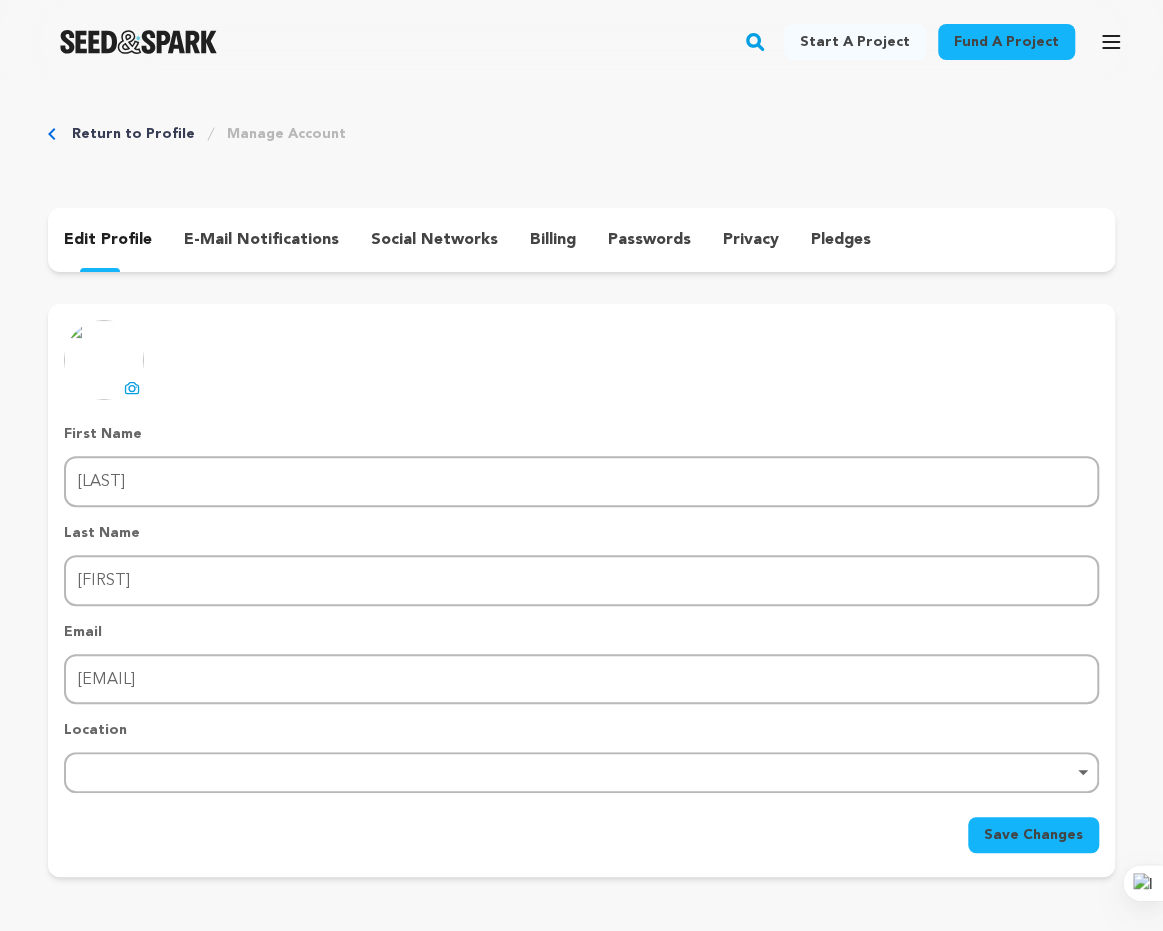 click on "privacy" at bounding box center [751, 240] 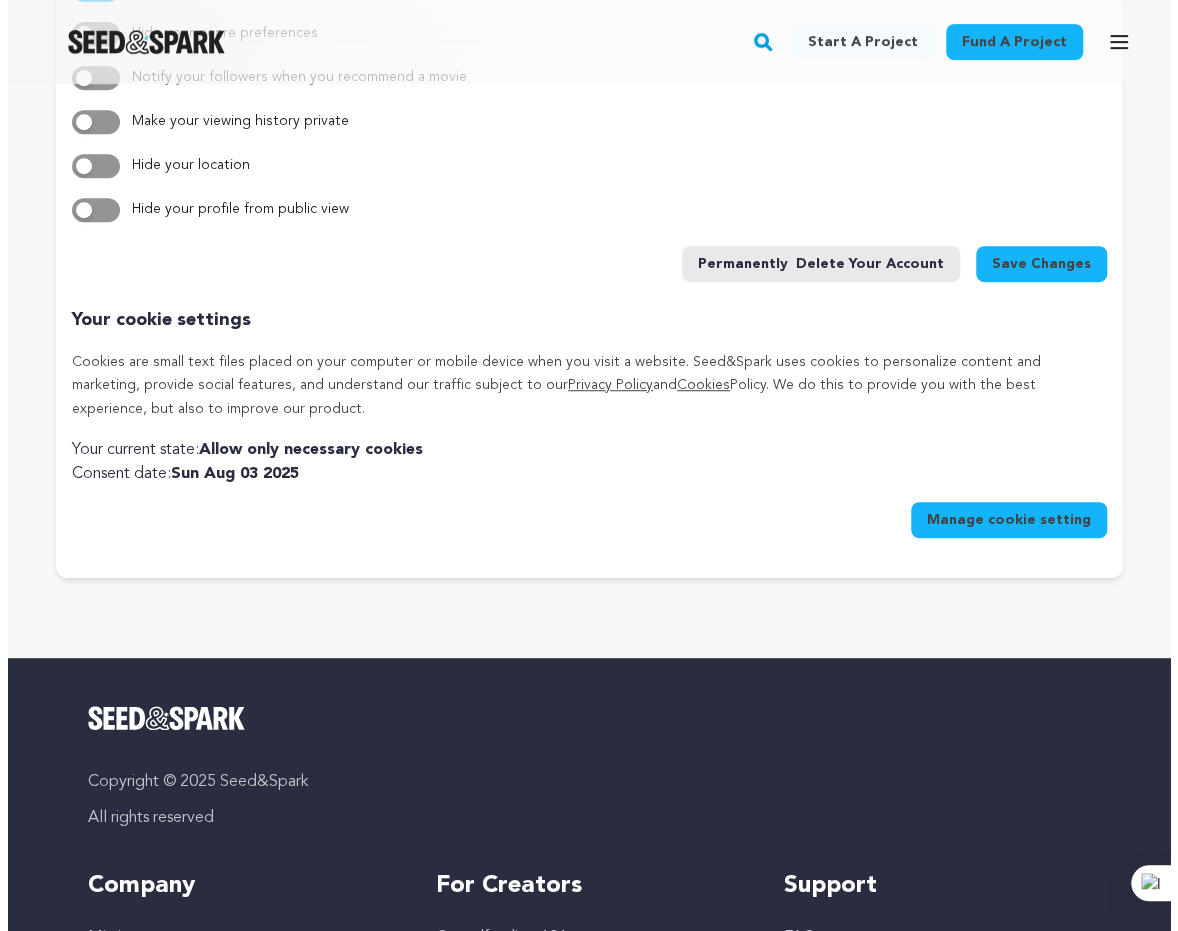 scroll, scrollTop: 400, scrollLeft: 0, axis: vertical 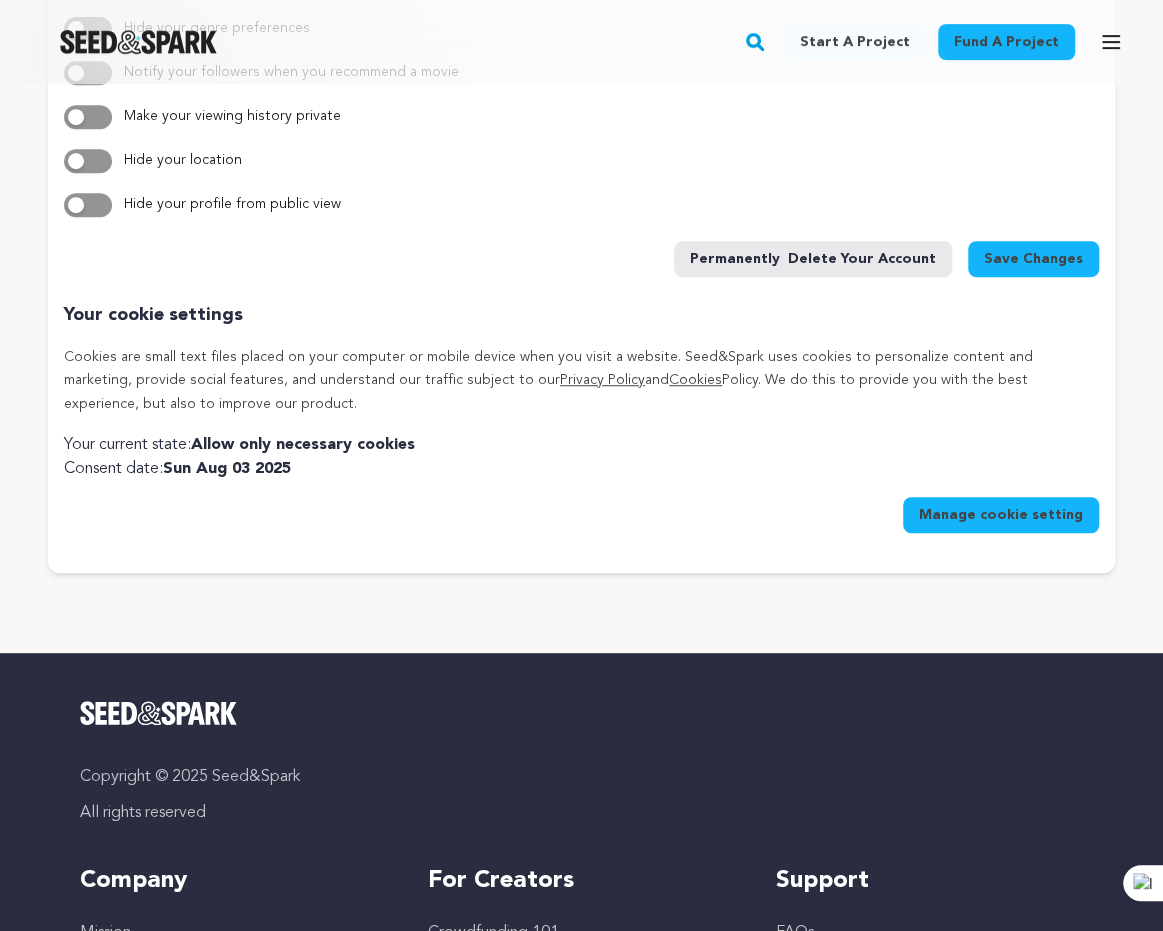 click on "Permanently  delete your account" at bounding box center (813, 259) 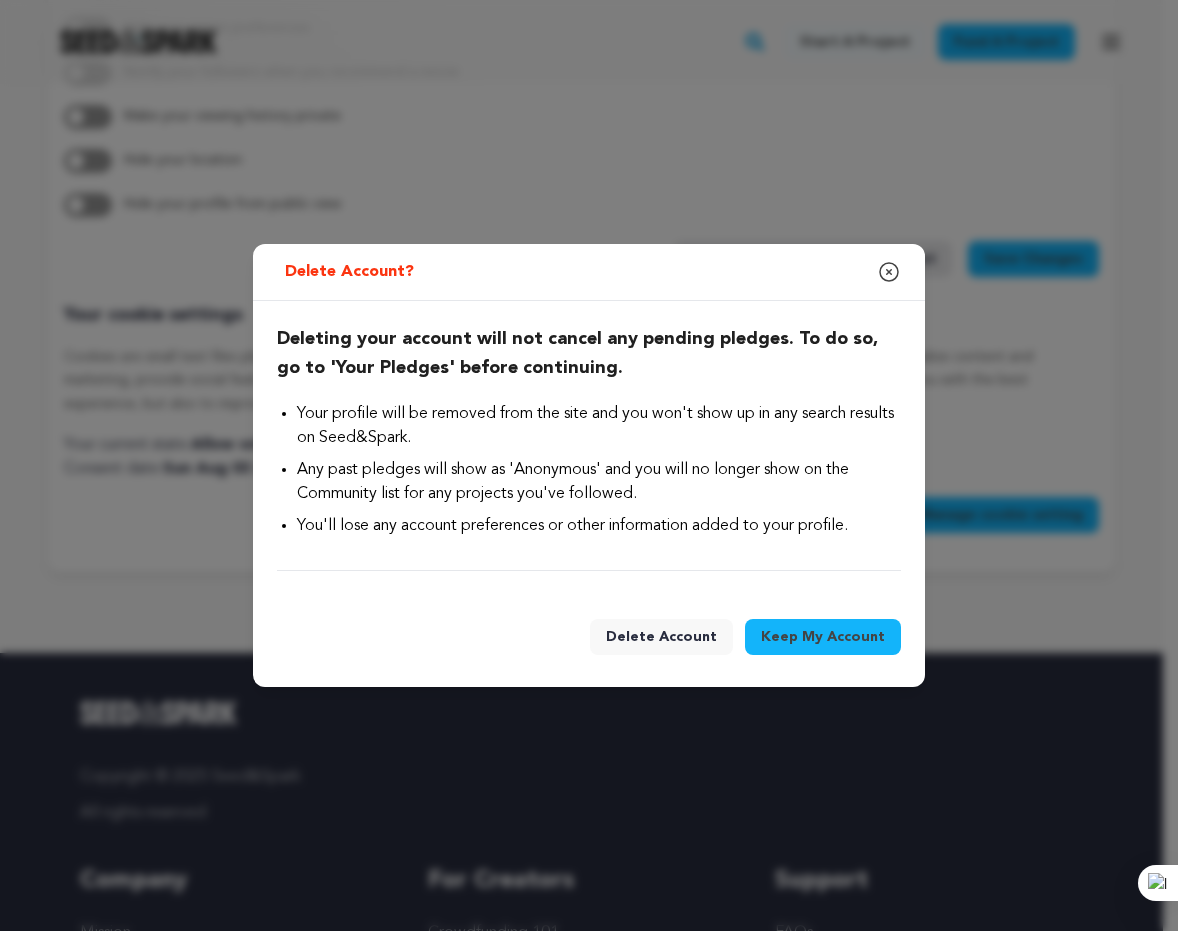 click on "Delete Account" at bounding box center (661, 637) 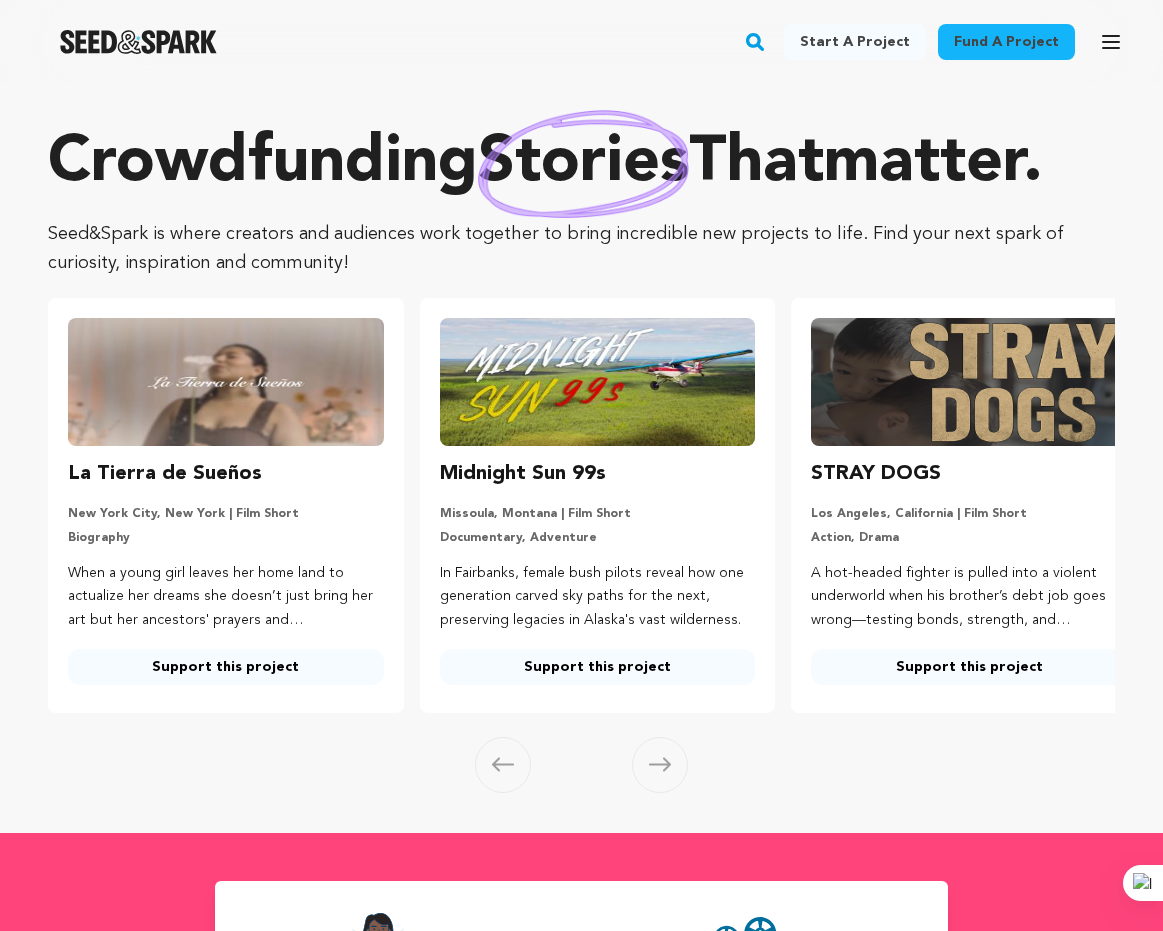 scroll, scrollTop: 0, scrollLeft: 0, axis: both 